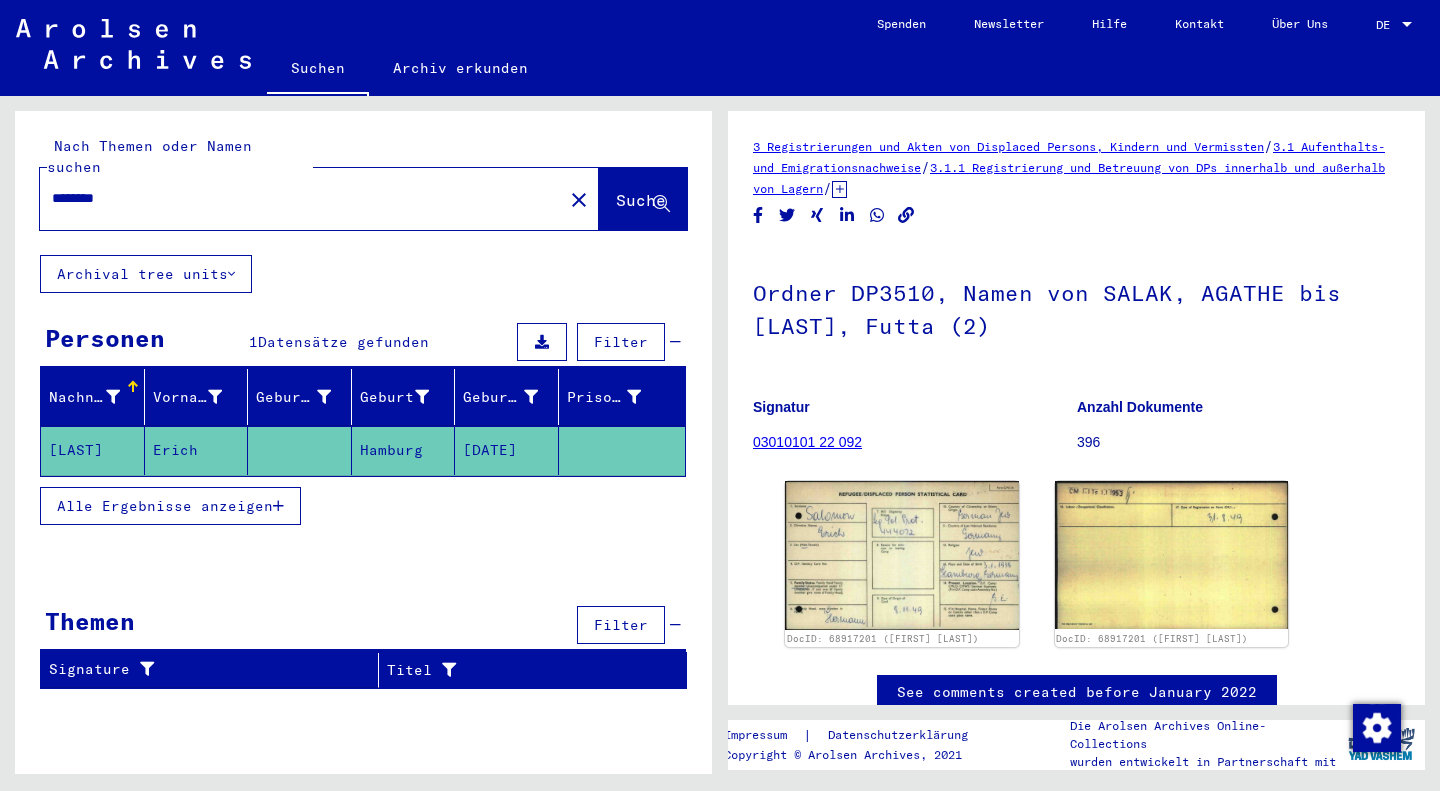 scroll, scrollTop: 0, scrollLeft: 0, axis: both 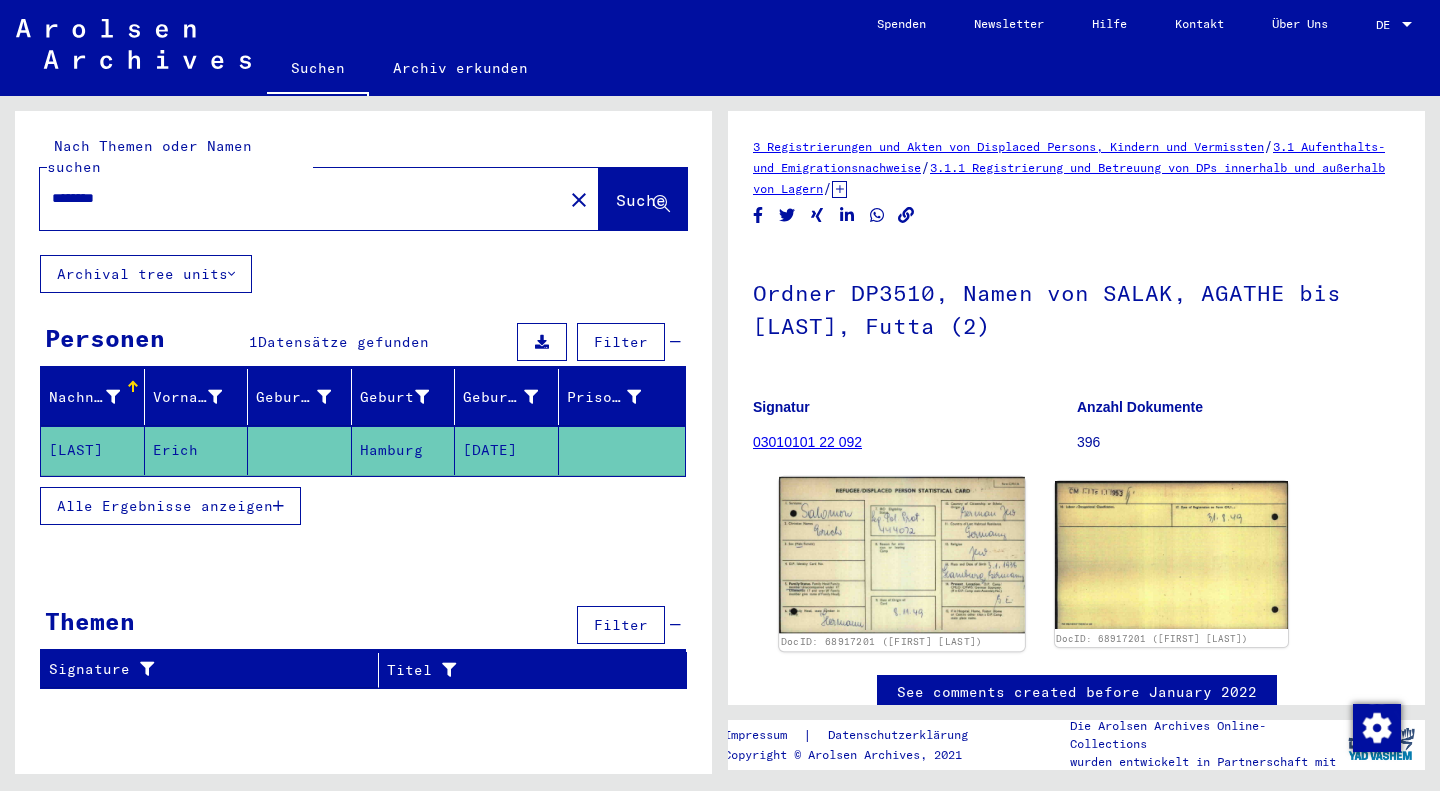click on "DocID: 68917201 ([FIRST] [LAST])" 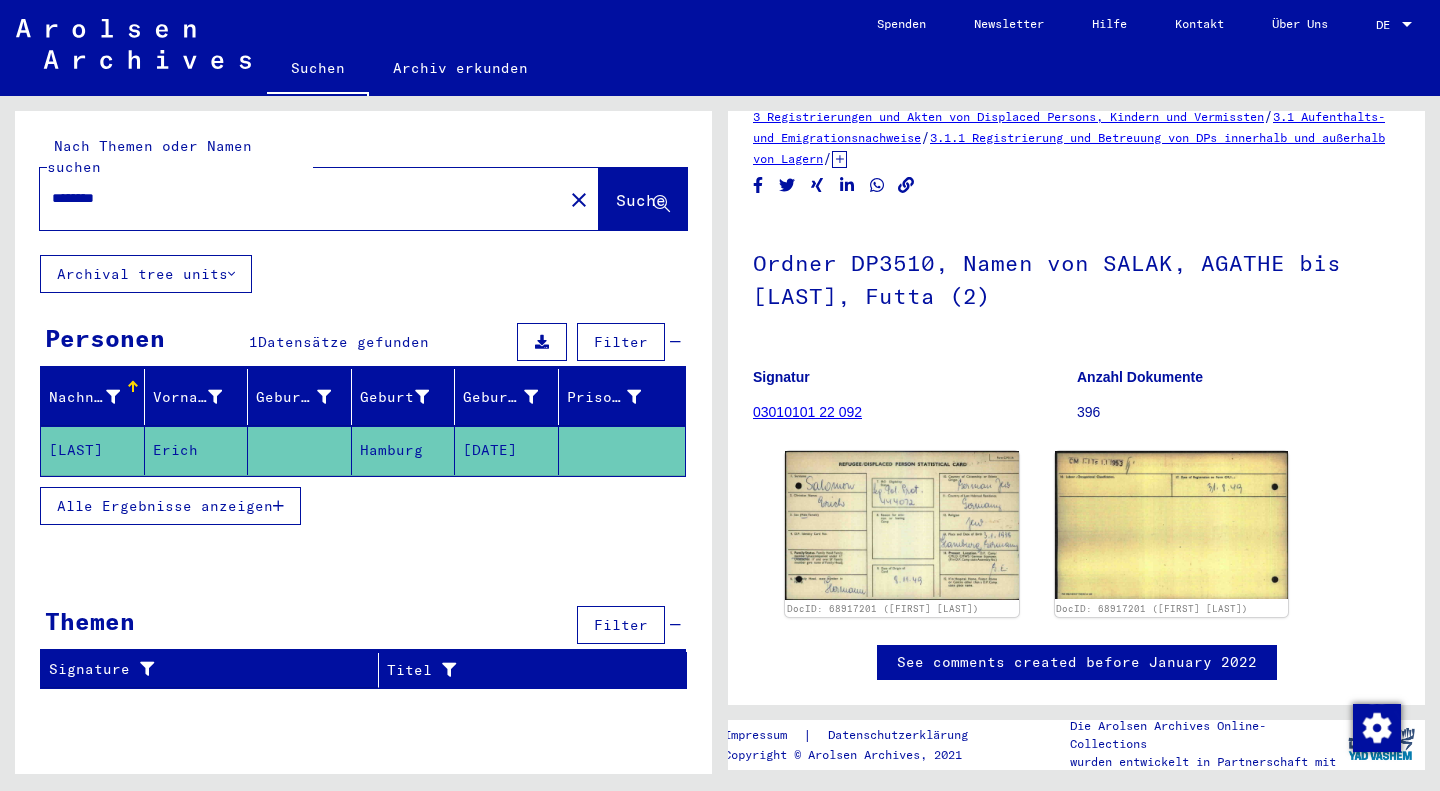 scroll, scrollTop: 22, scrollLeft: 0, axis: vertical 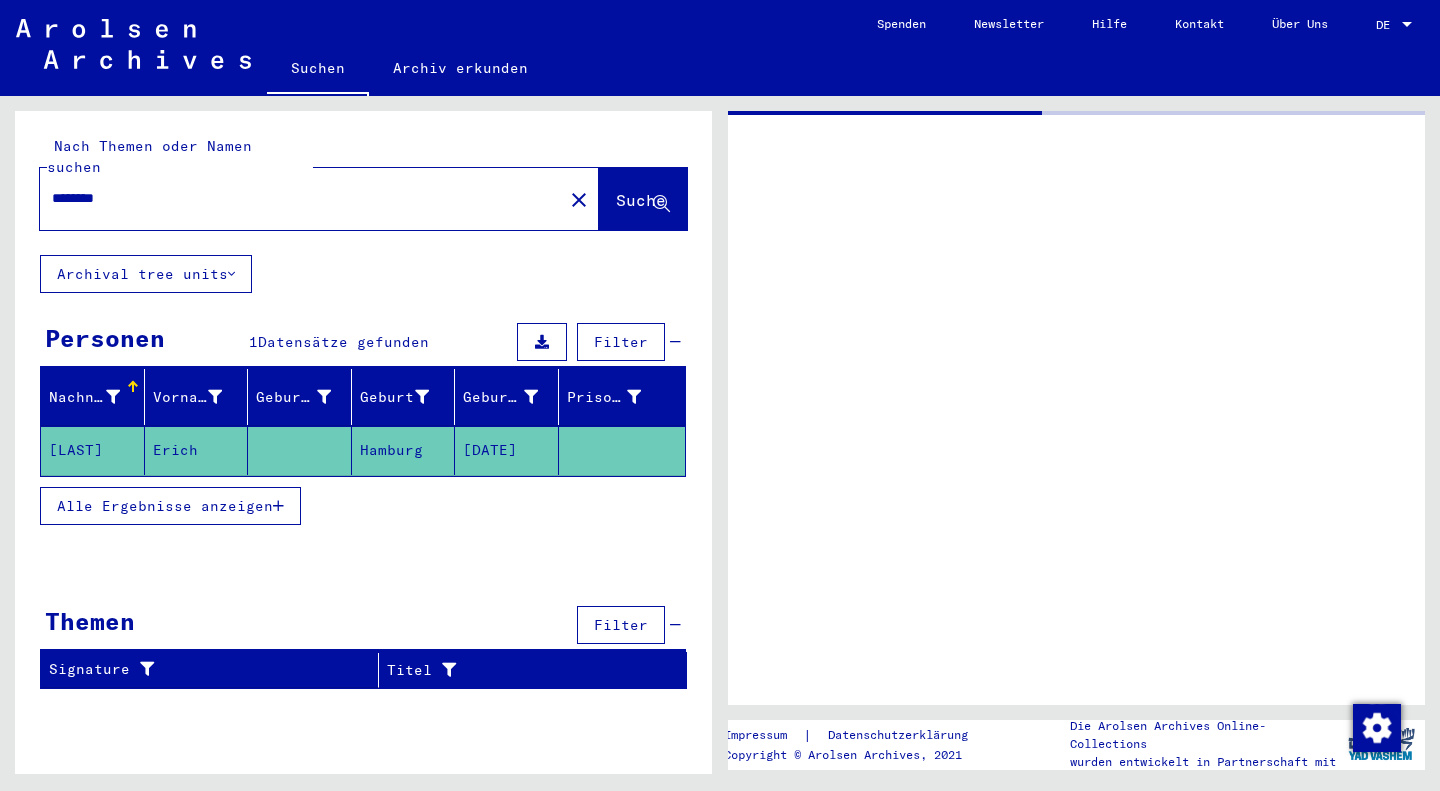 type on "**********" 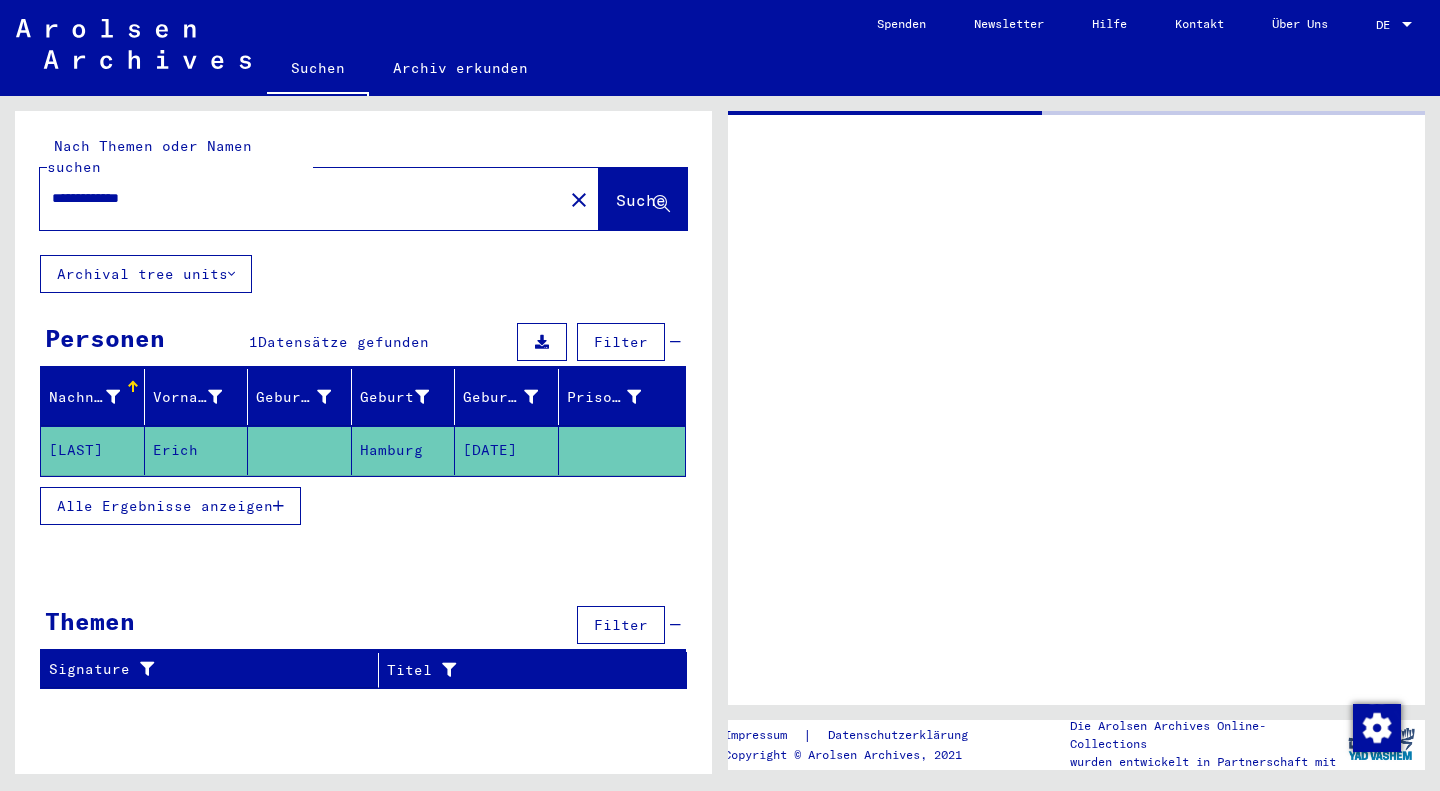 scroll, scrollTop: 0, scrollLeft: 0, axis: both 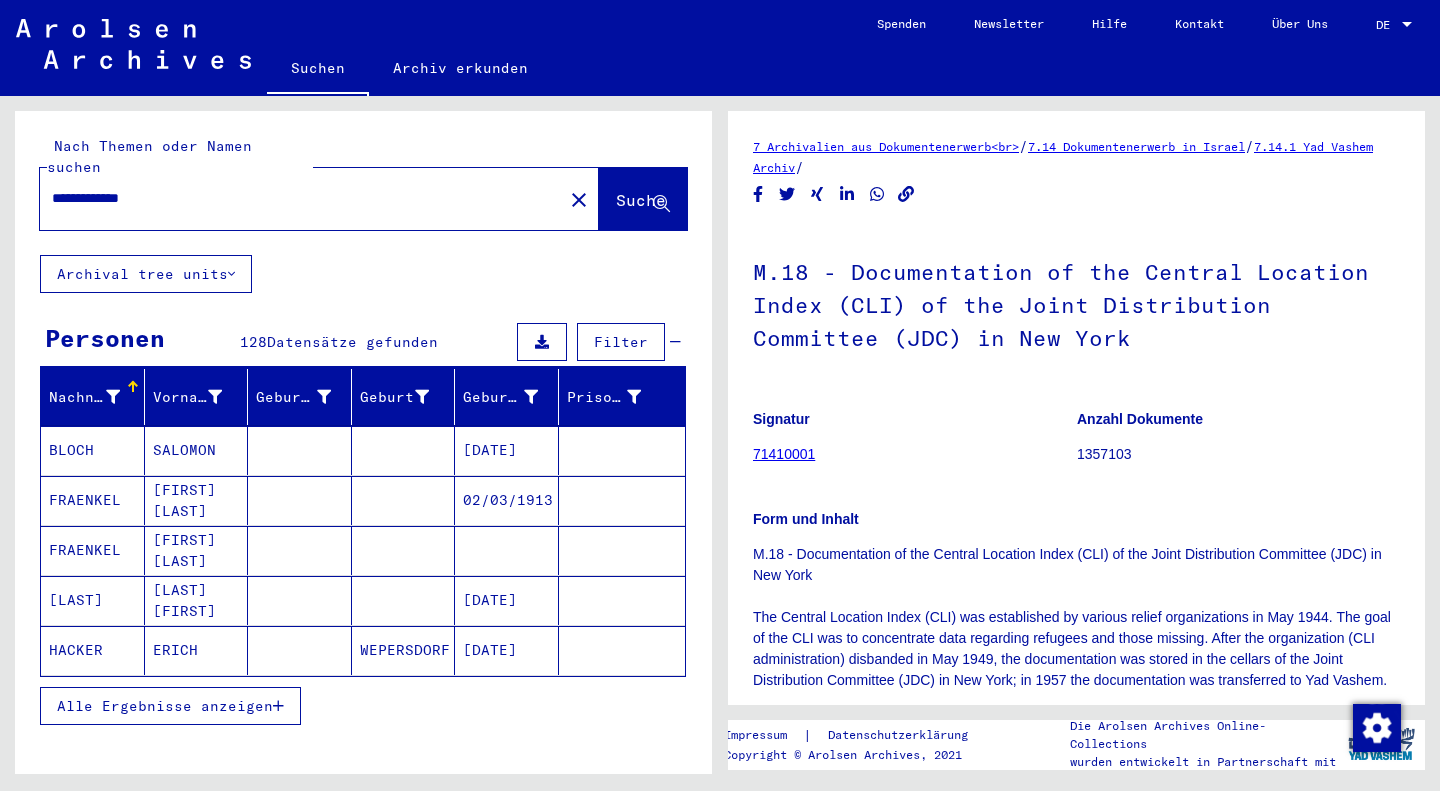 click on "Alle Ergebnisse anzeigen" at bounding box center [165, 706] 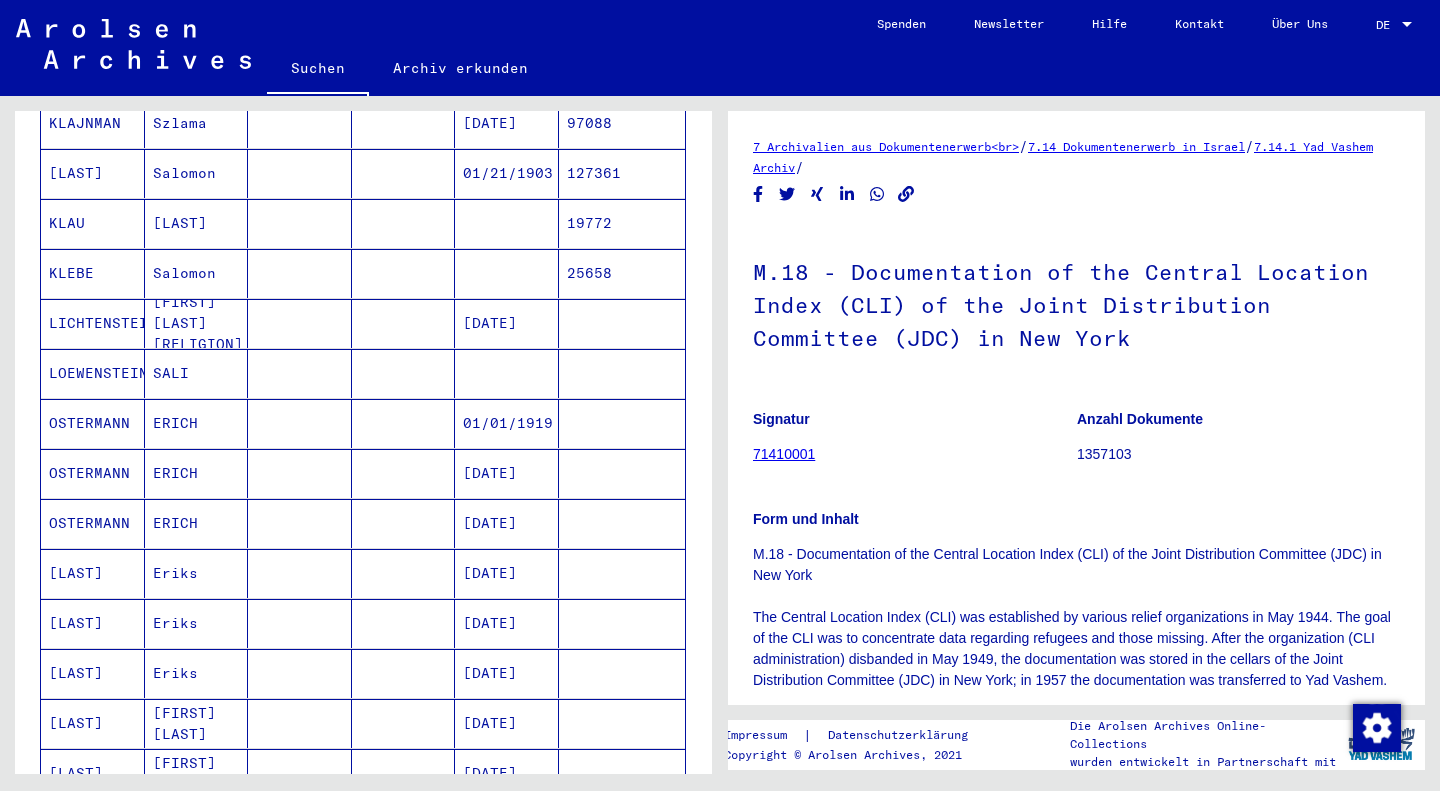 scroll, scrollTop: 1071, scrollLeft: 0, axis: vertical 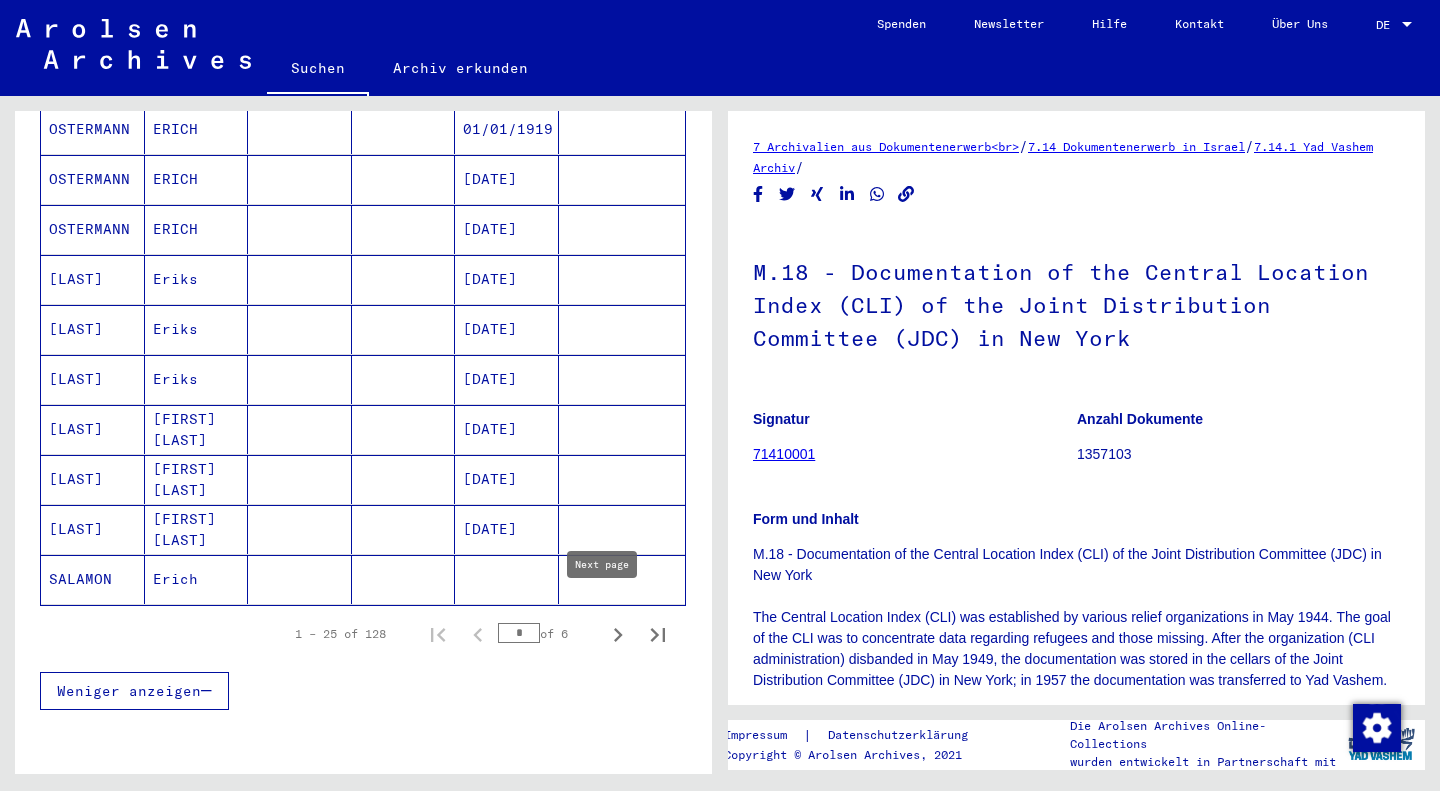click 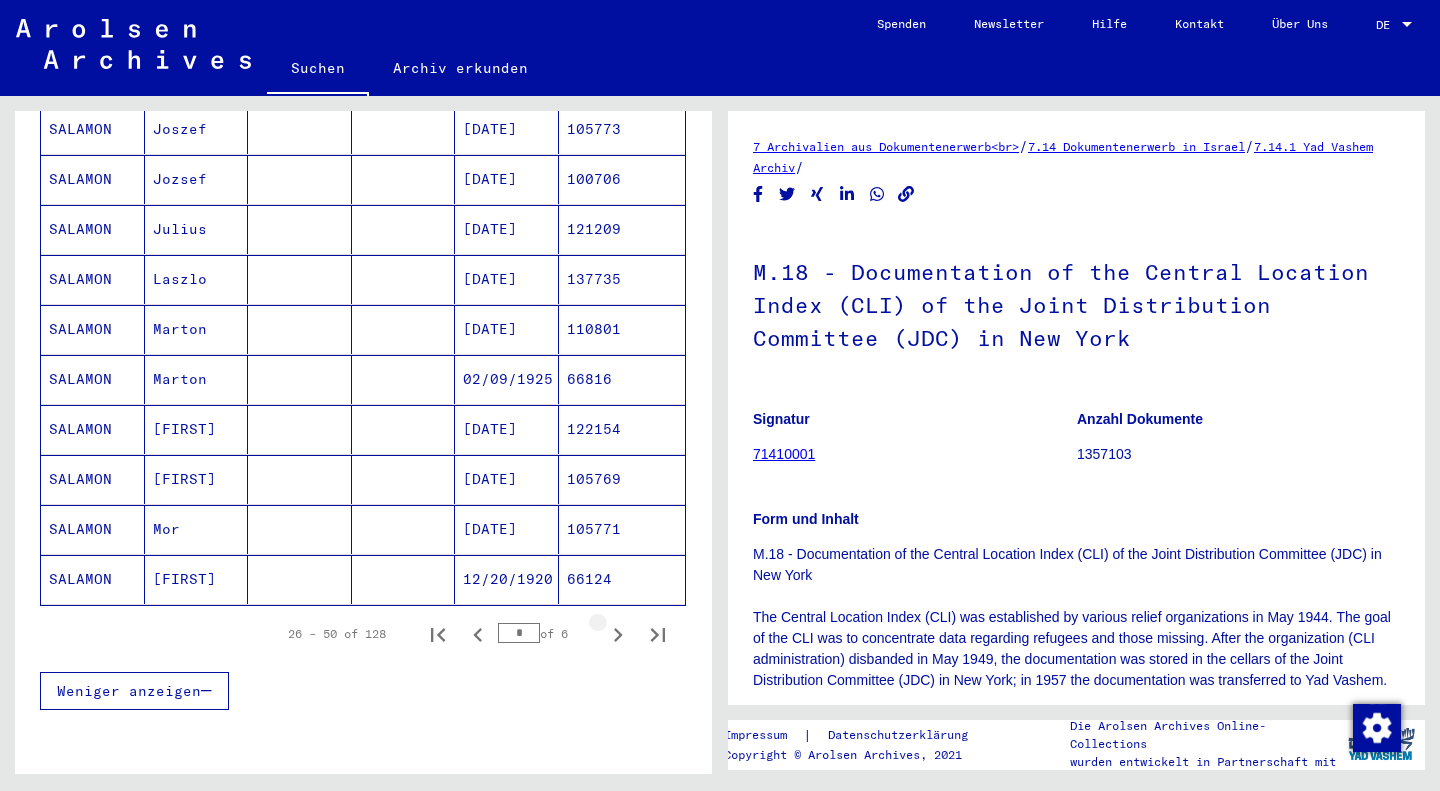 click 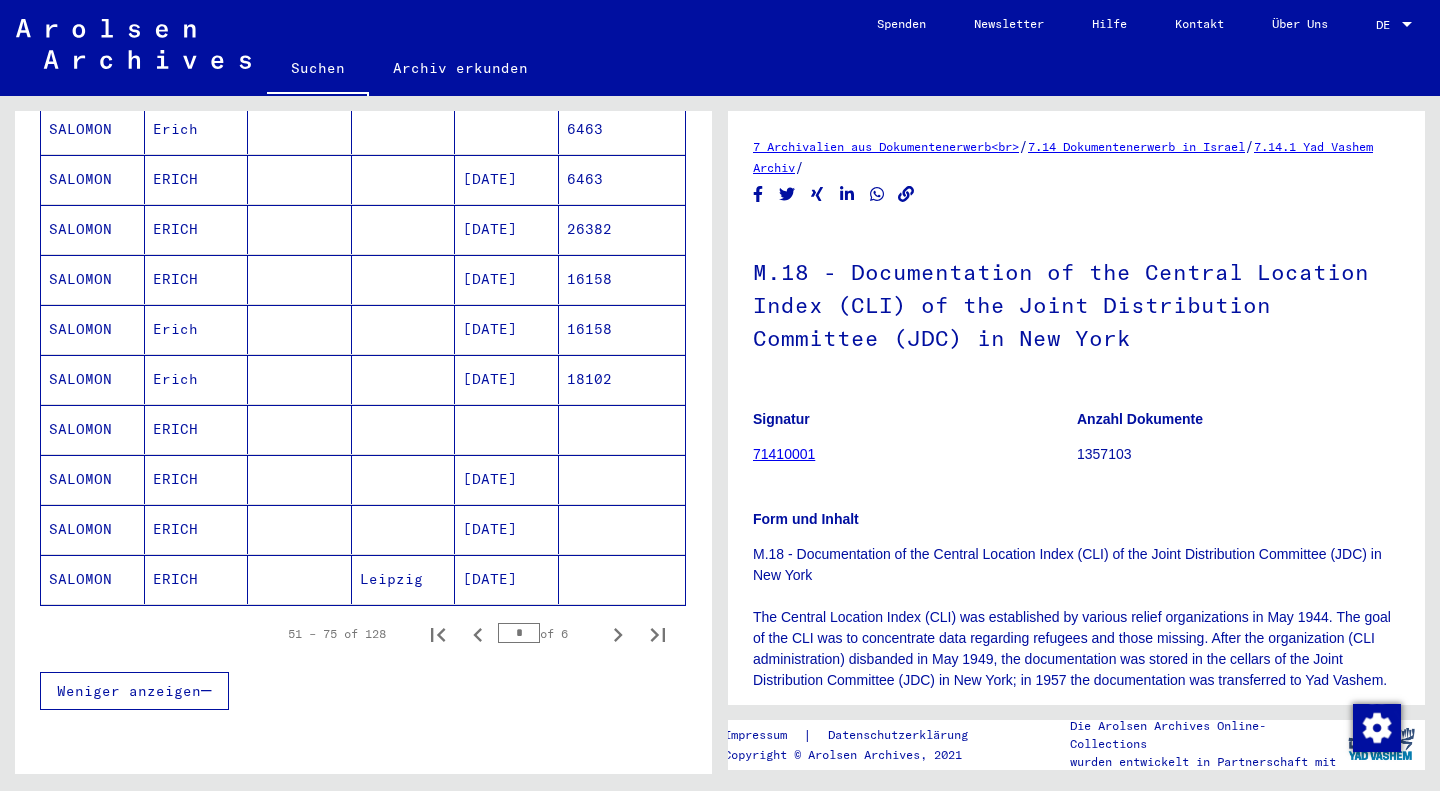 click 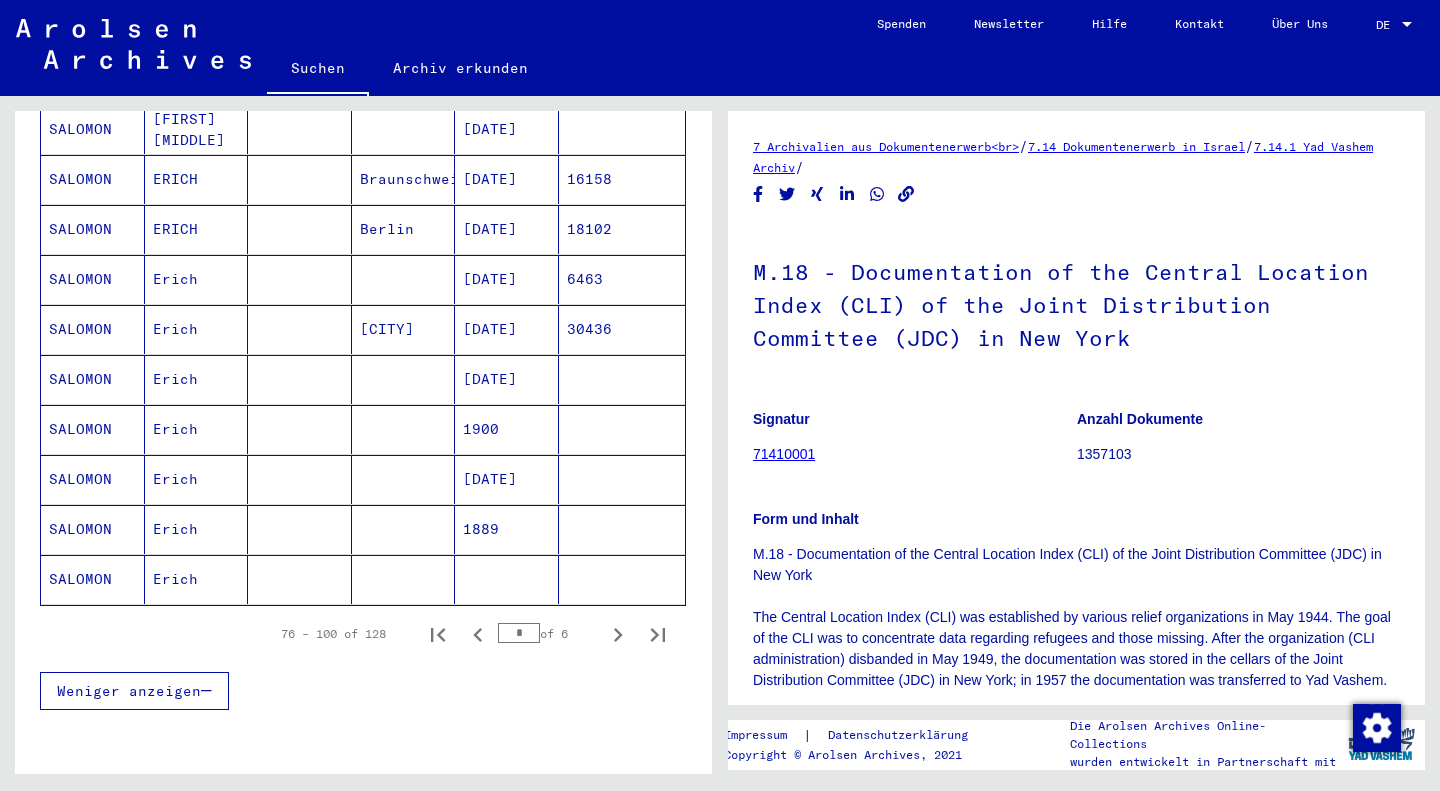 click on "[DATE]" at bounding box center (507, 529) 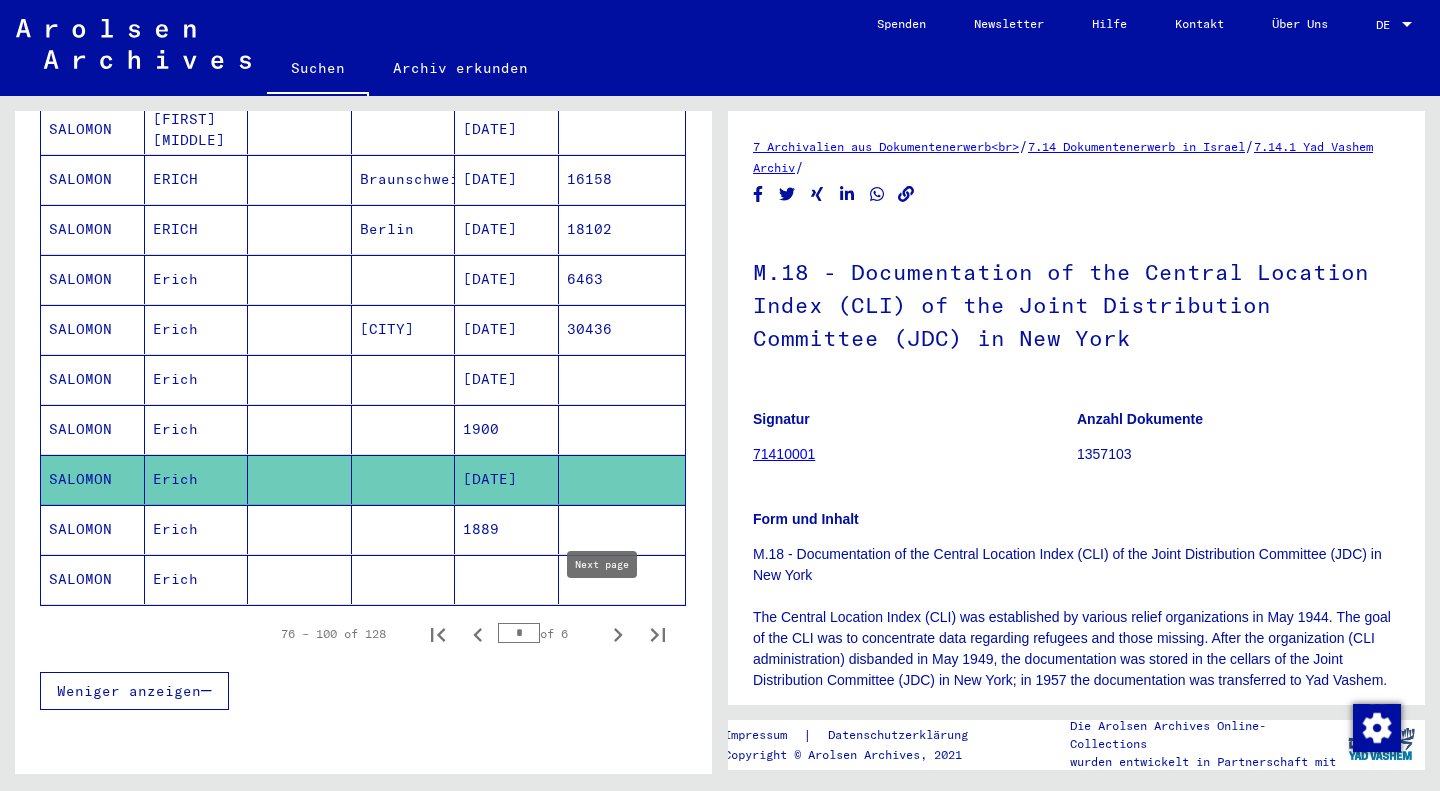 click 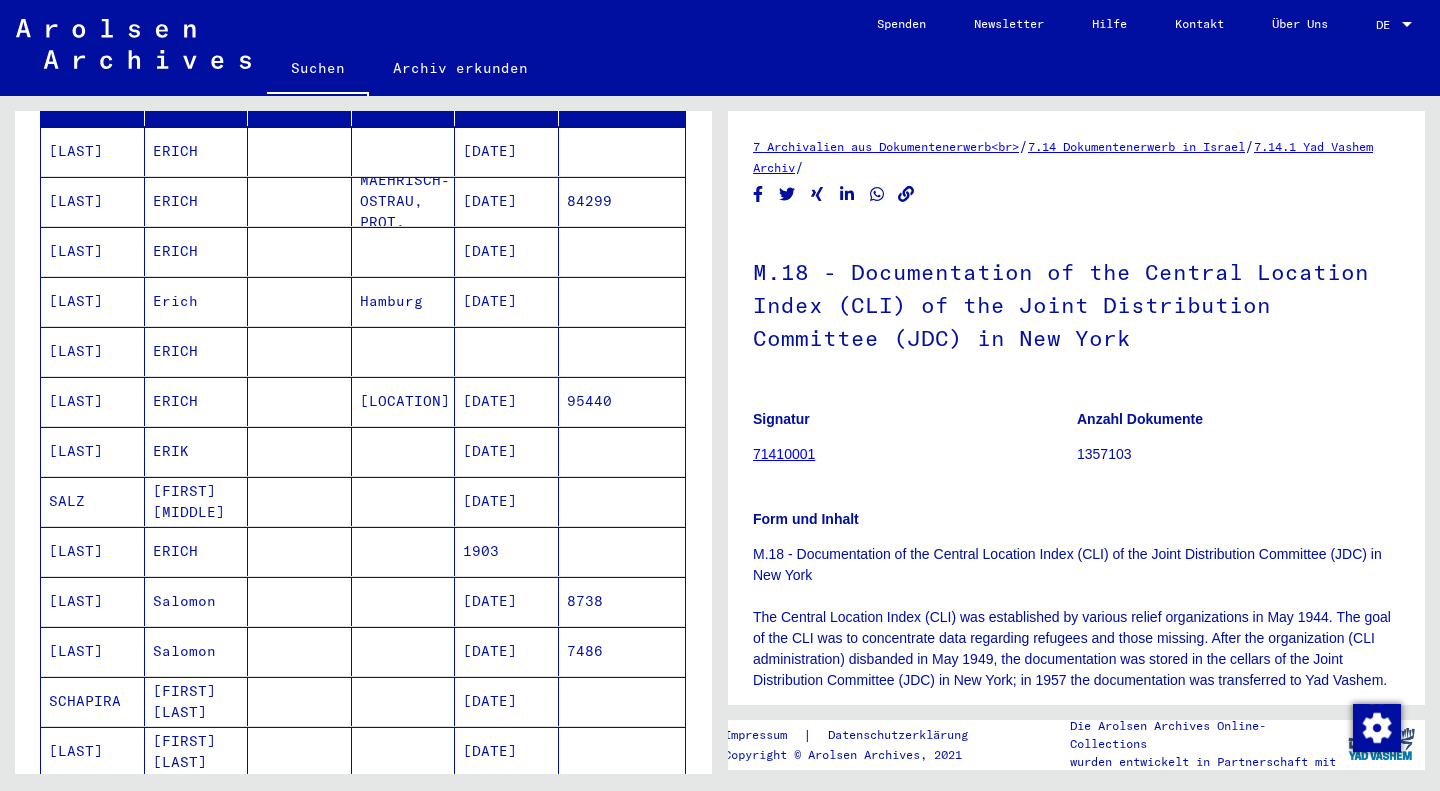 scroll, scrollTop: 236, scrollLeft: 0, axis: vertical 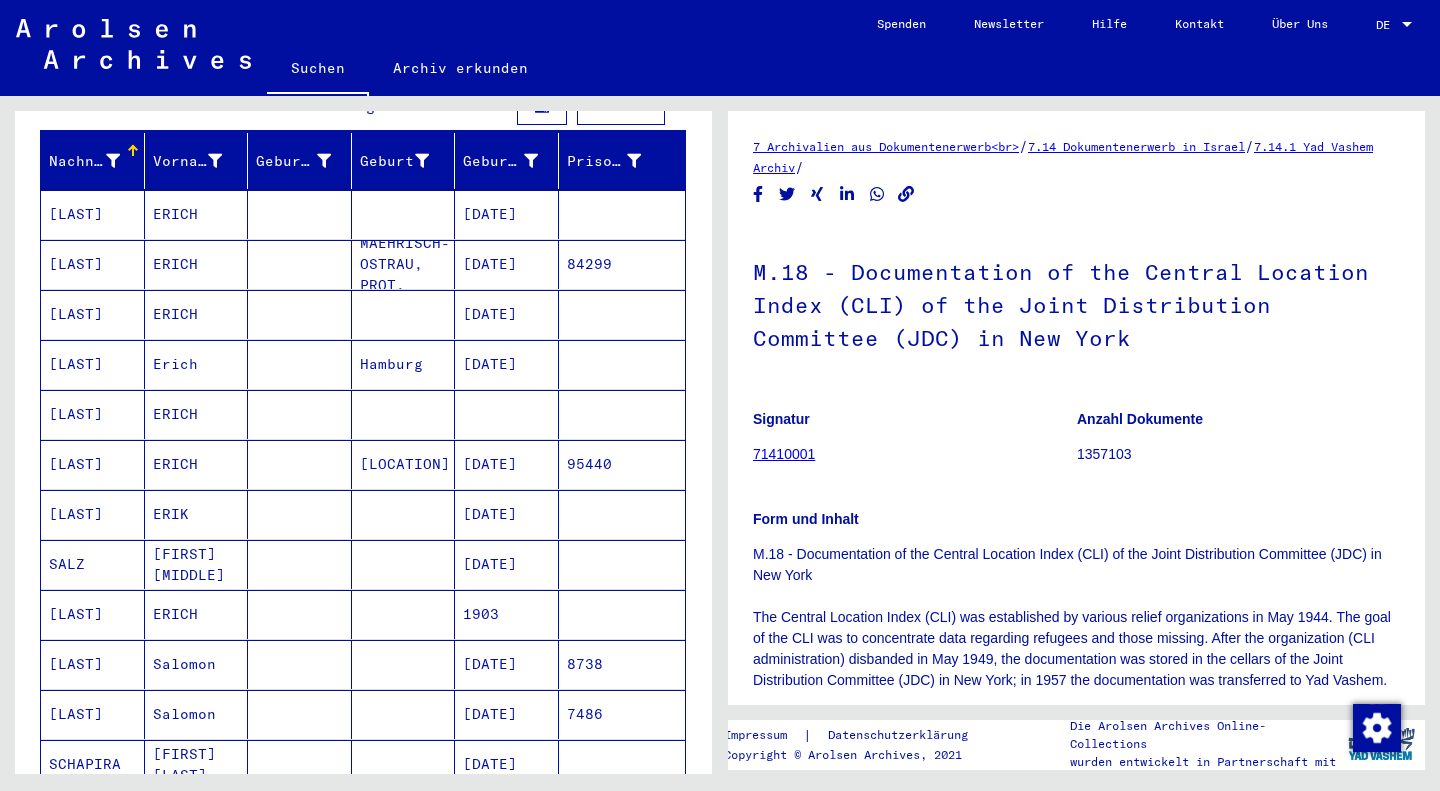 click on "Hamburg" at bounding box center (404, 414) 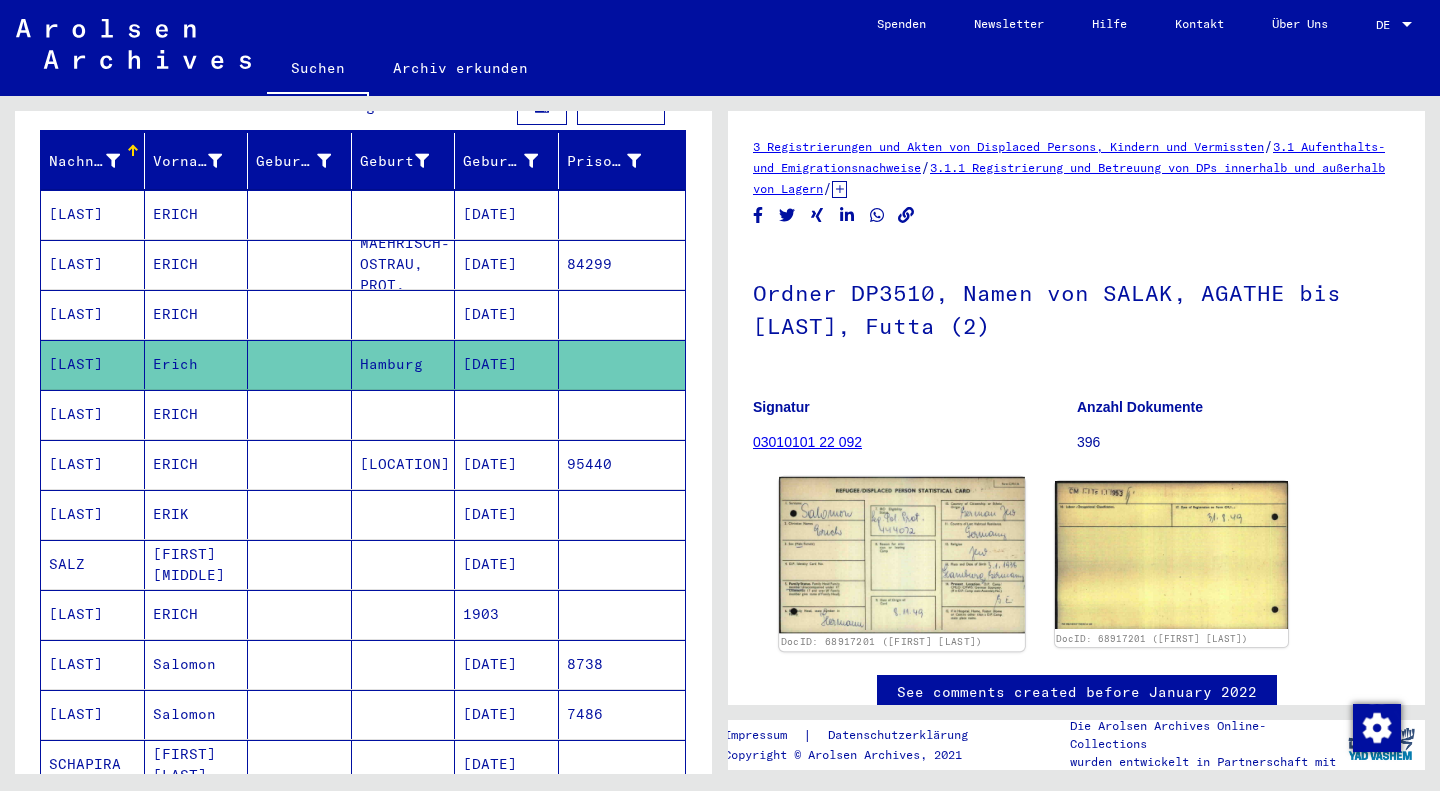 click on "DocID: 68917201 ([FIRST] [LAST])" 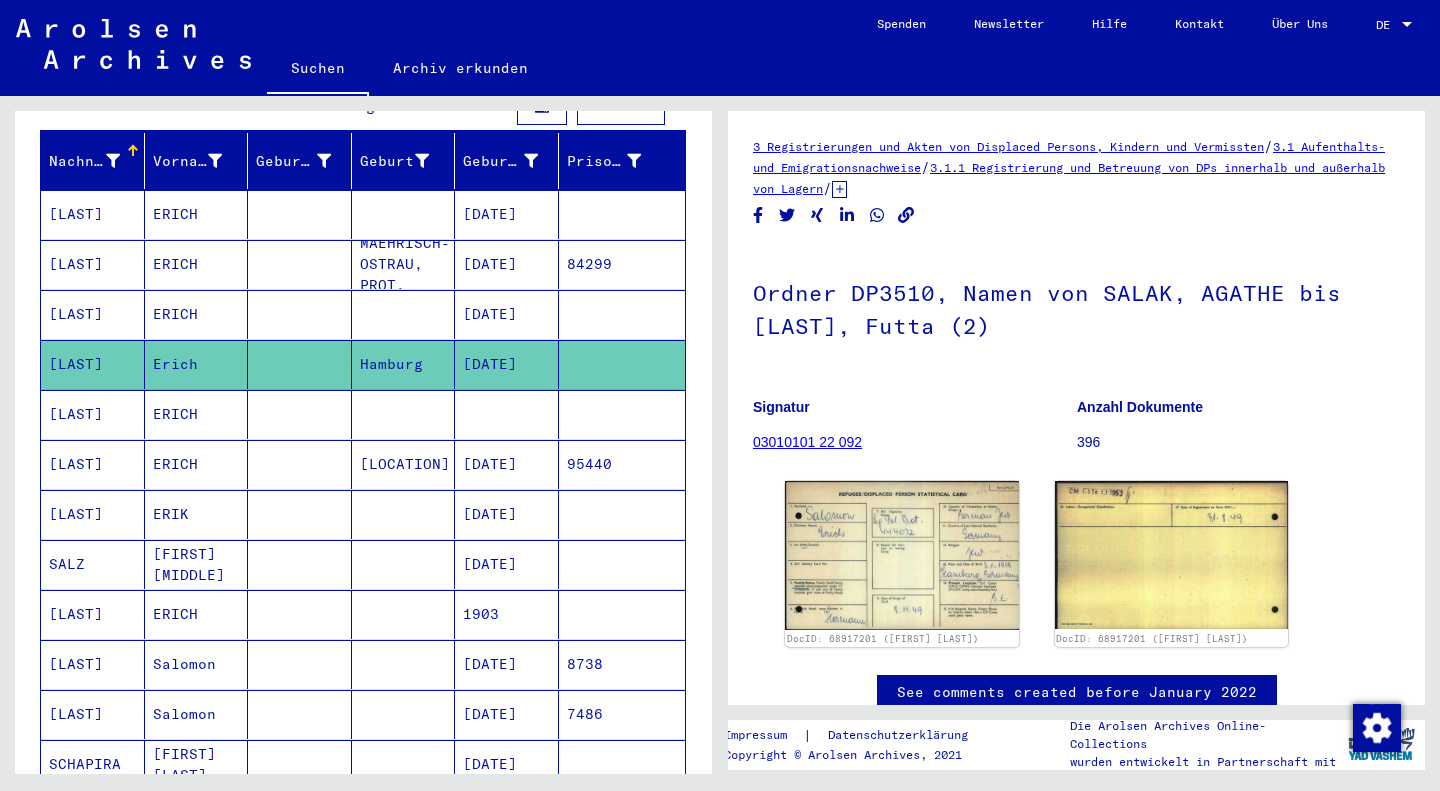 scroll, scrollTop: 55, scrollLeft: 0, axis: vertical 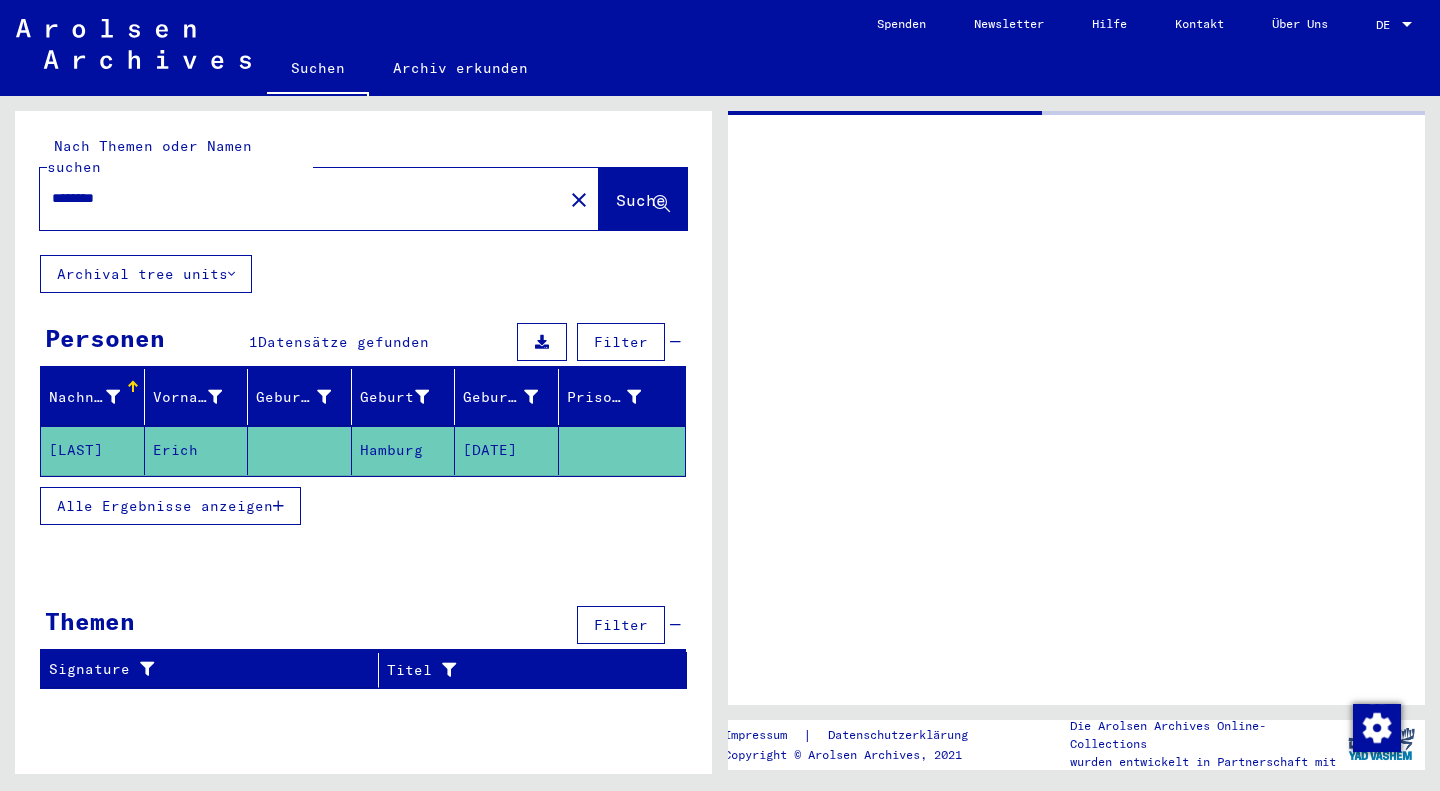 type on "**********" 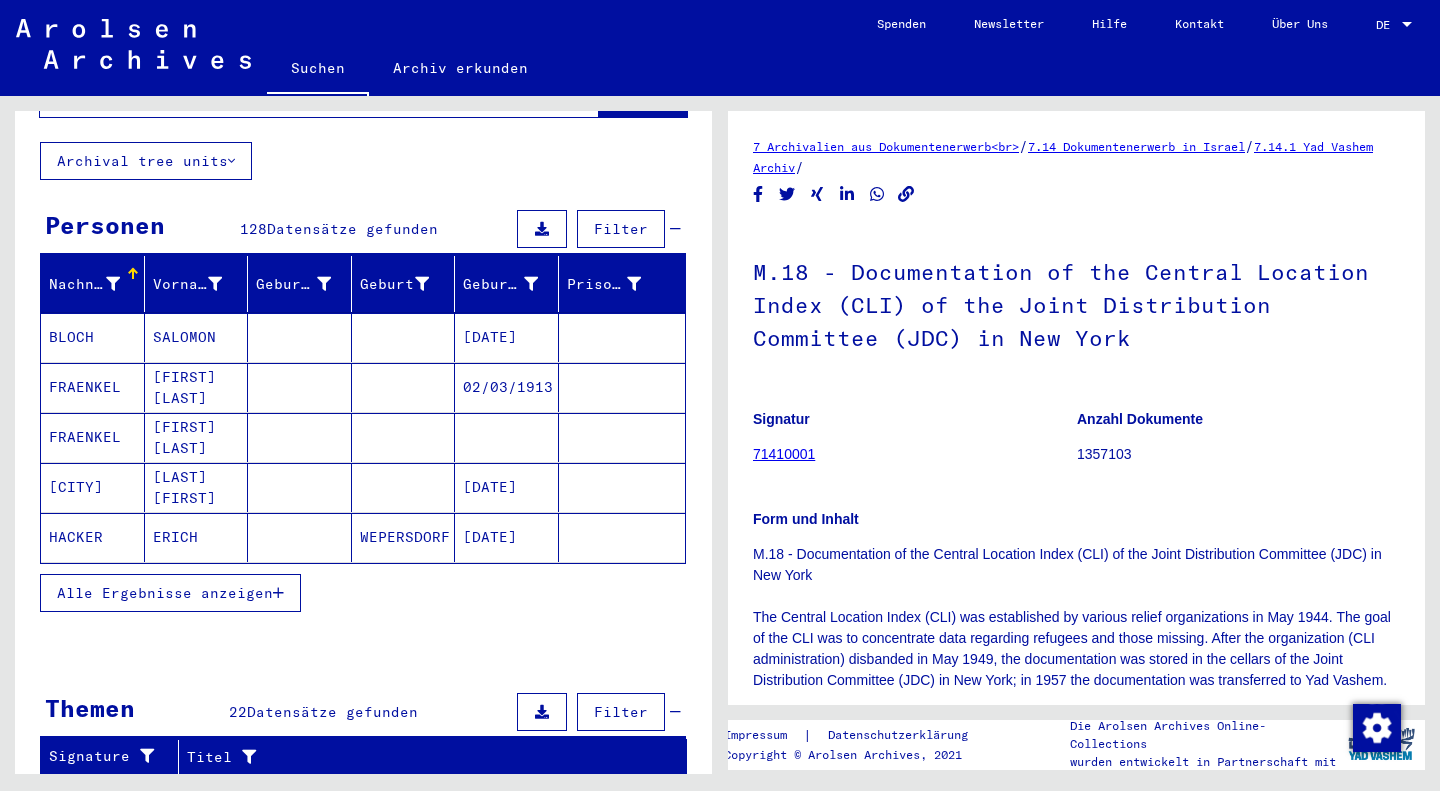 scroll, scrollTop: 126, scrollLeft: 0, axis: vertical 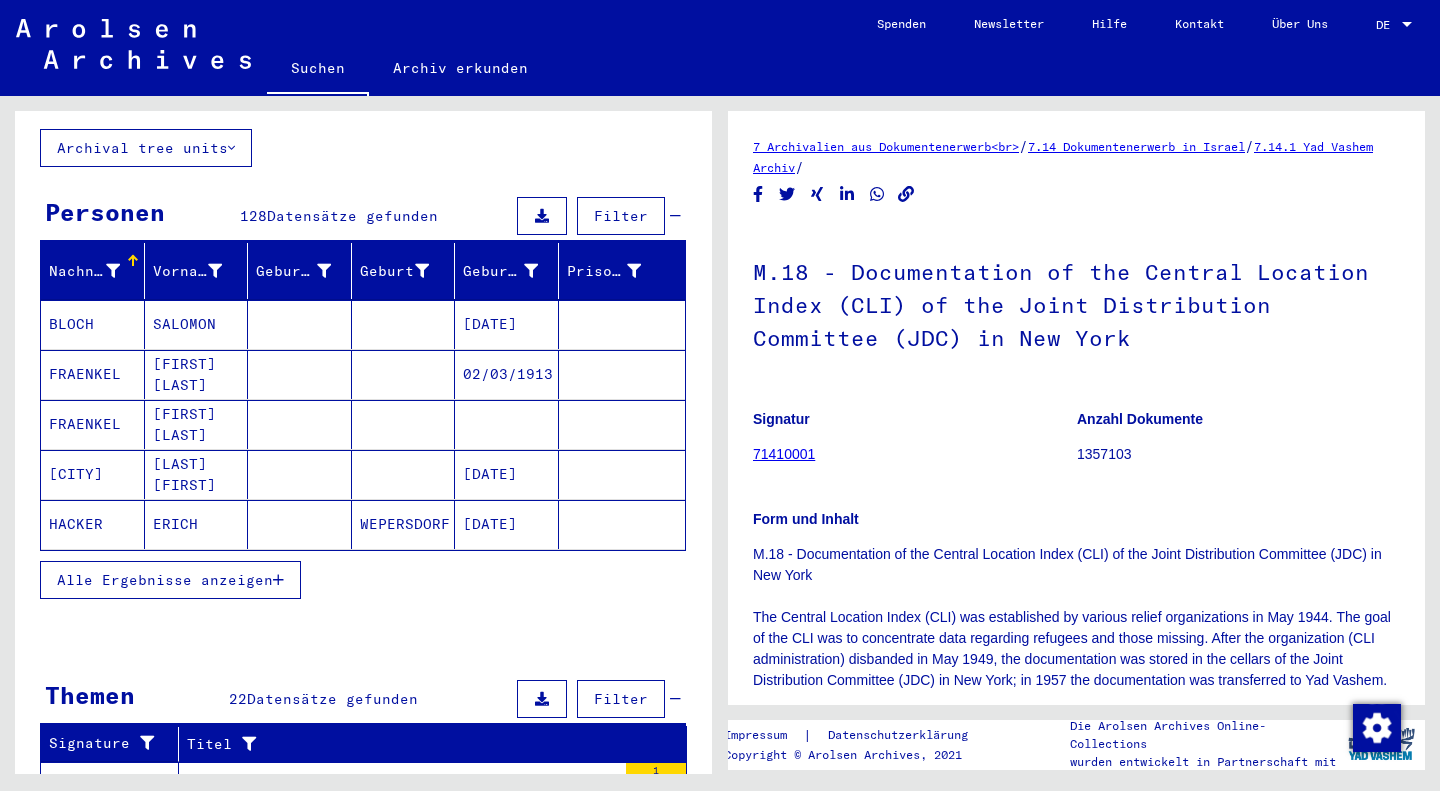 click on "Alle Ergebnisse anzeigen" at bounding box center [165, 580] 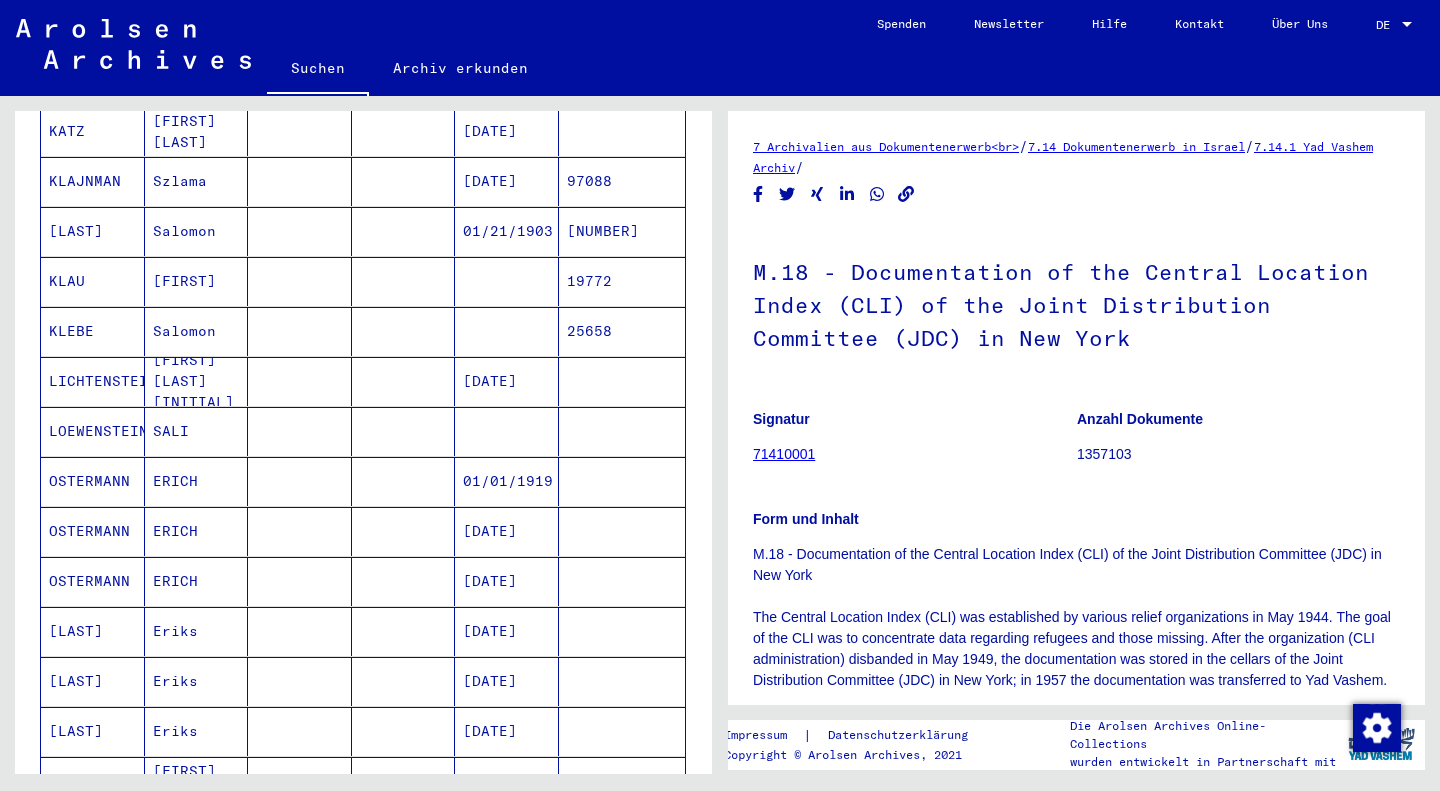 scroll, scrollTop: 1312, scrollLeft: 0, axis: vertical 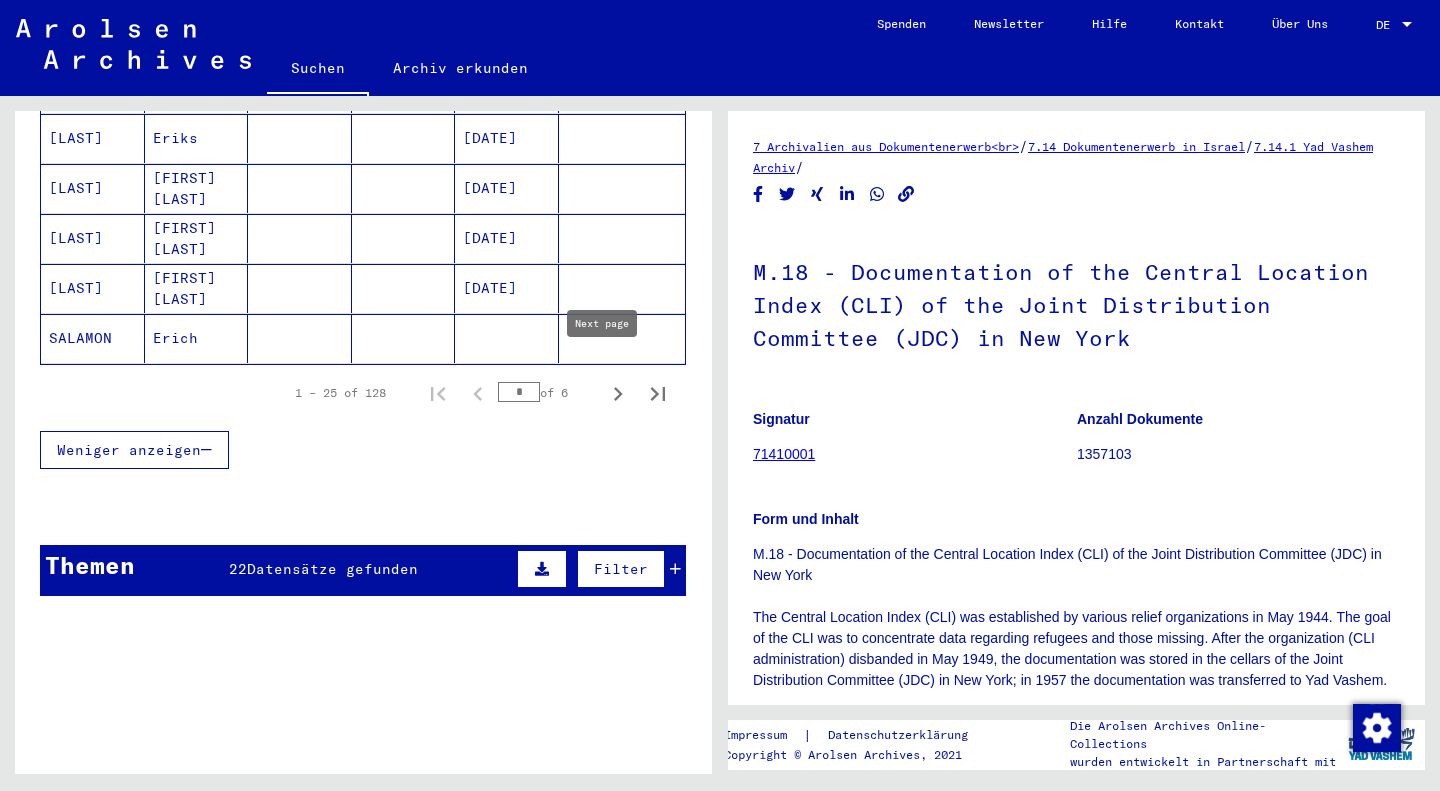 click 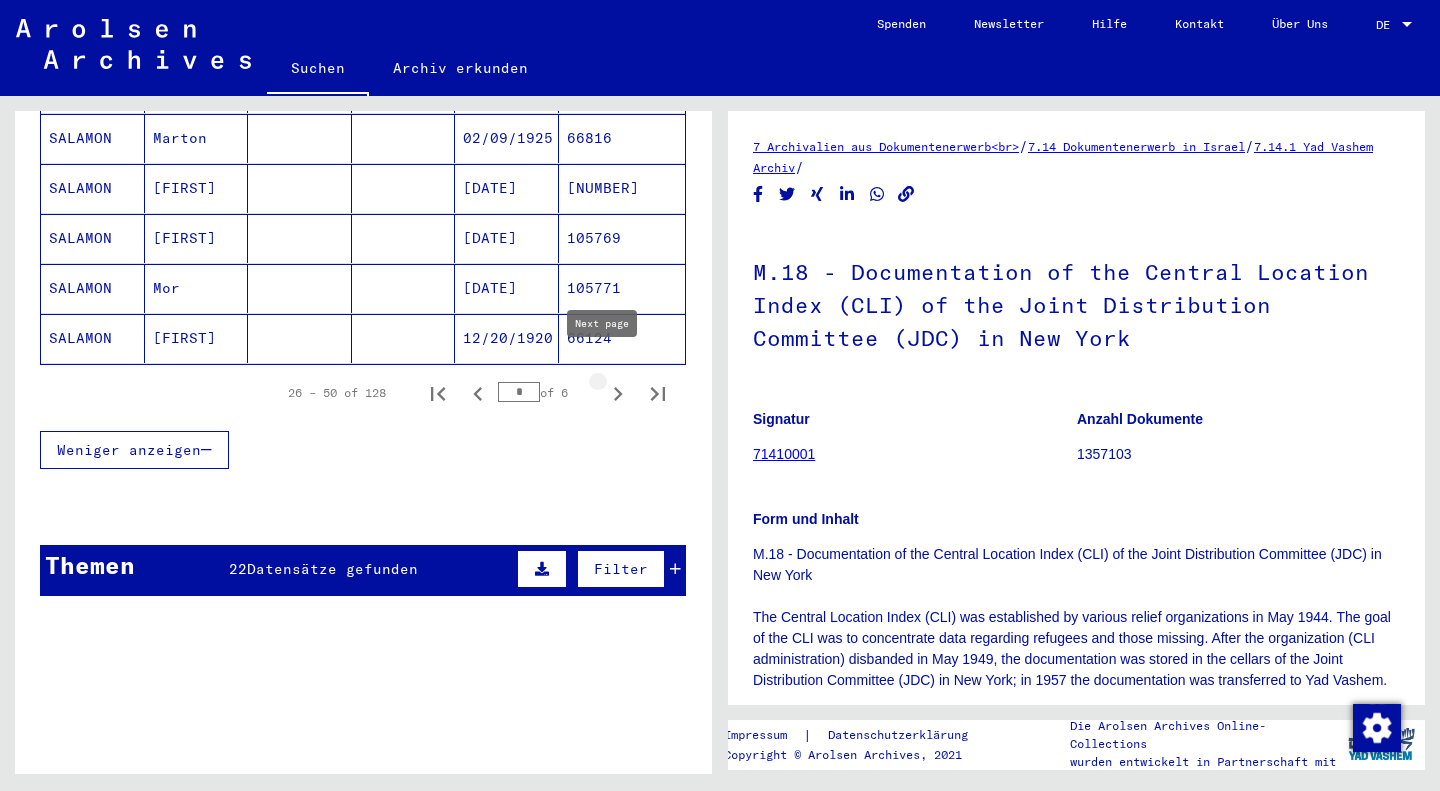 click 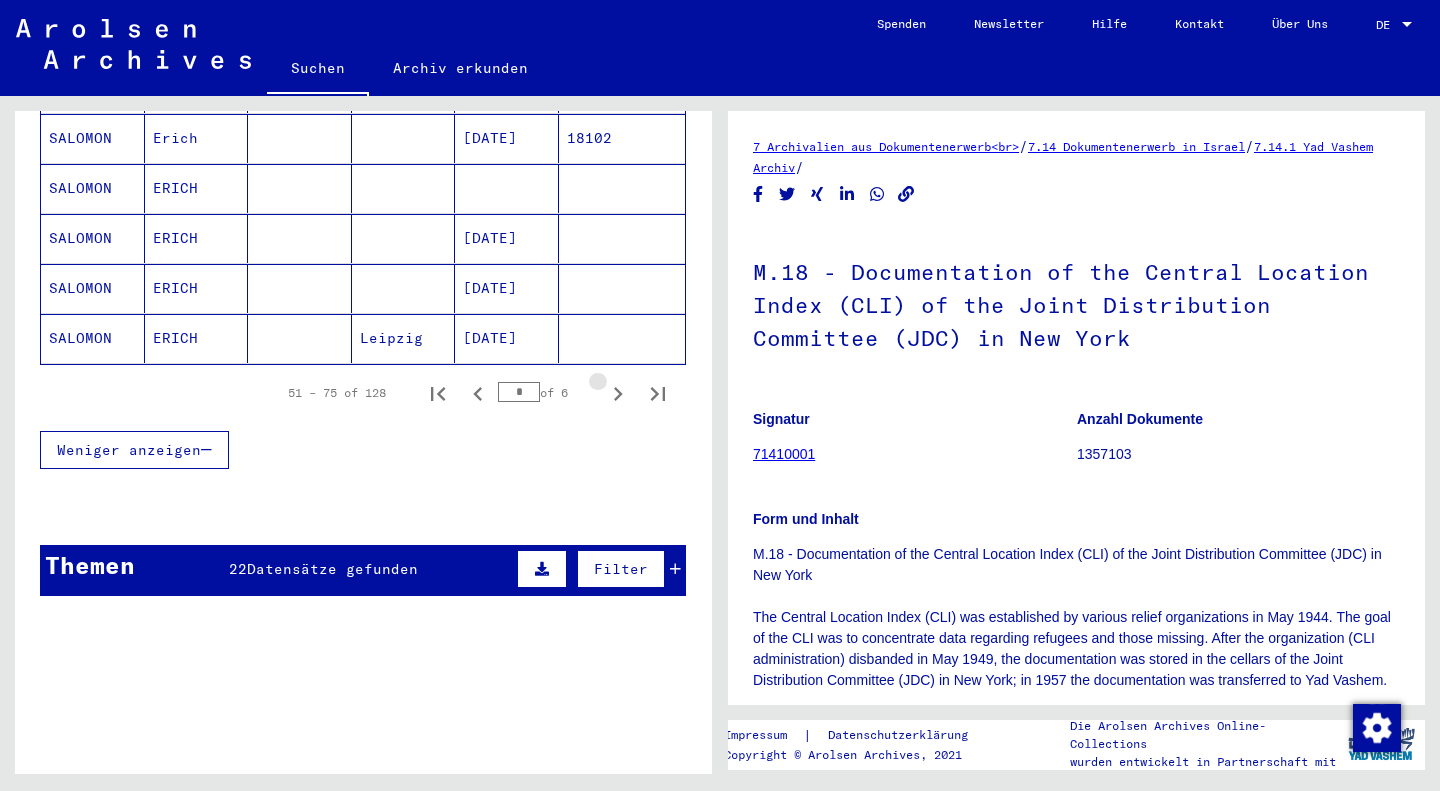 click 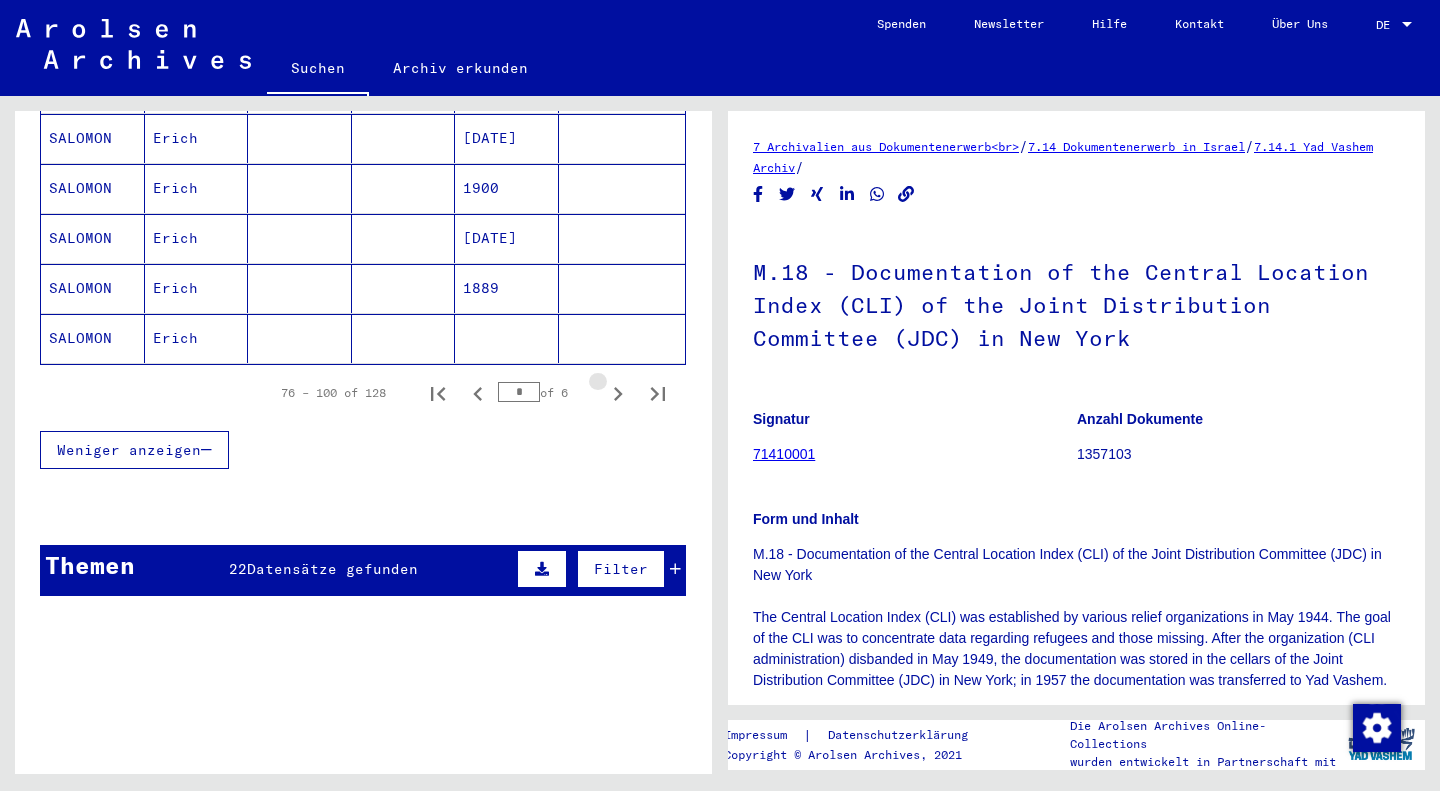 click 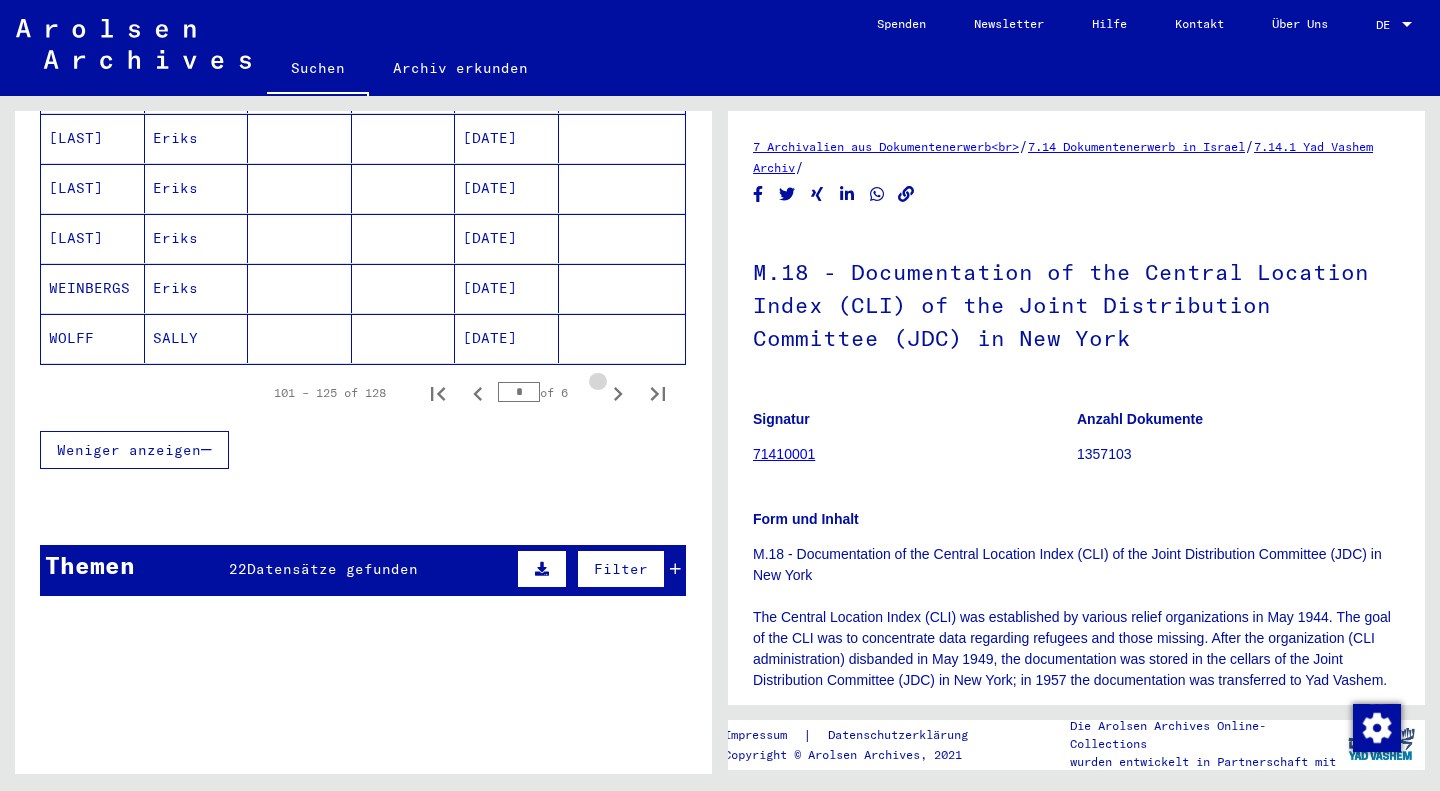 click 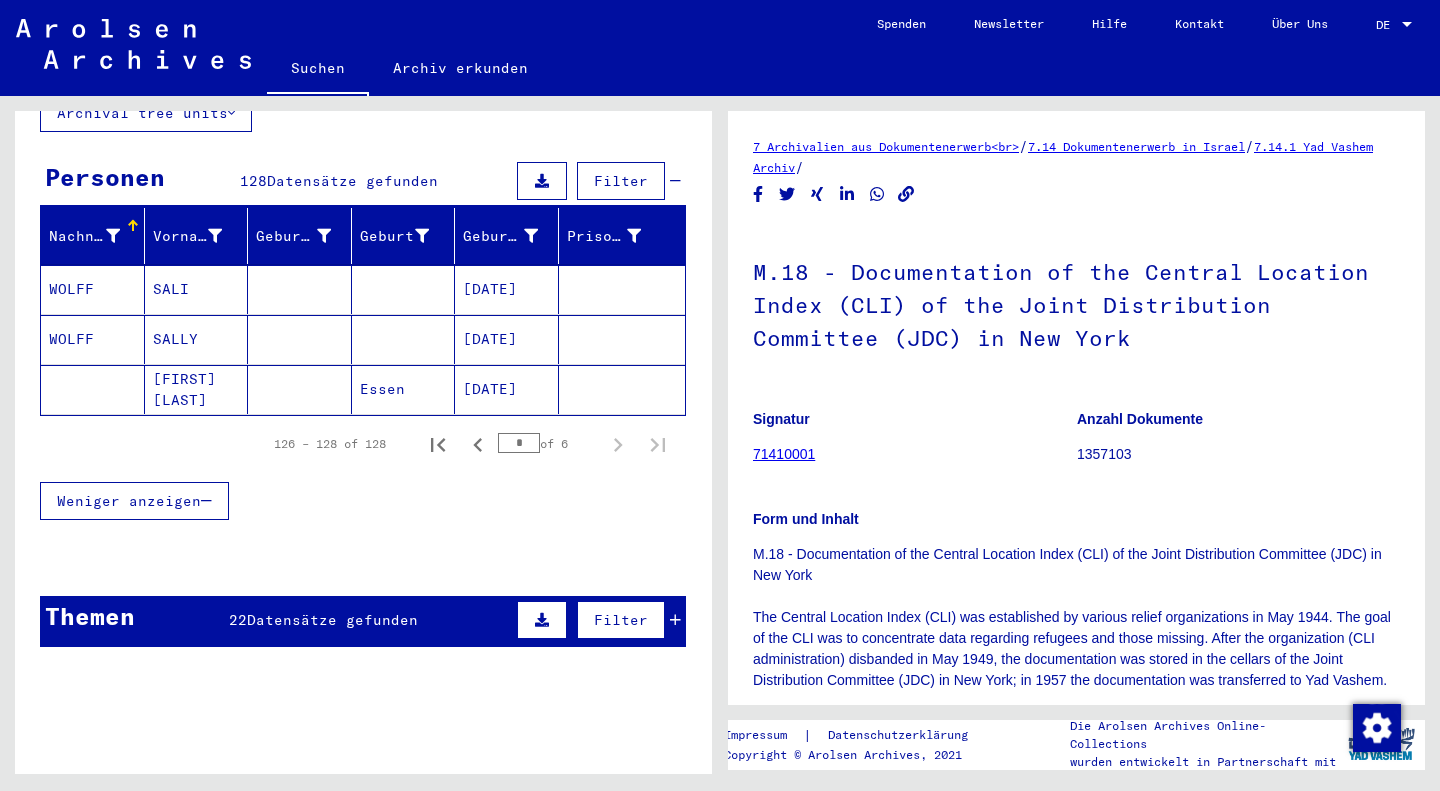 scroll, scrollTop: 158, scrollLeft: 0, axis: vertical 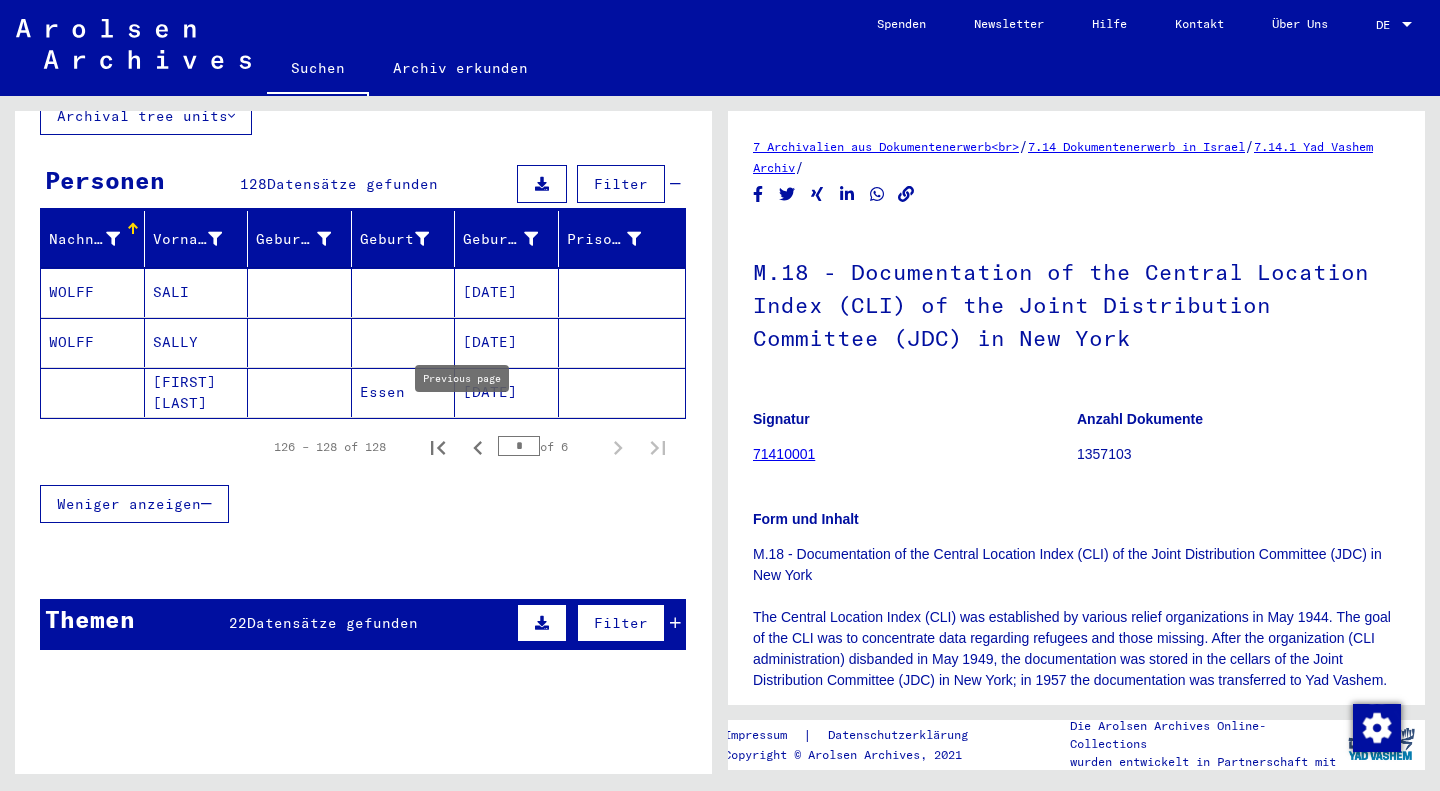 click 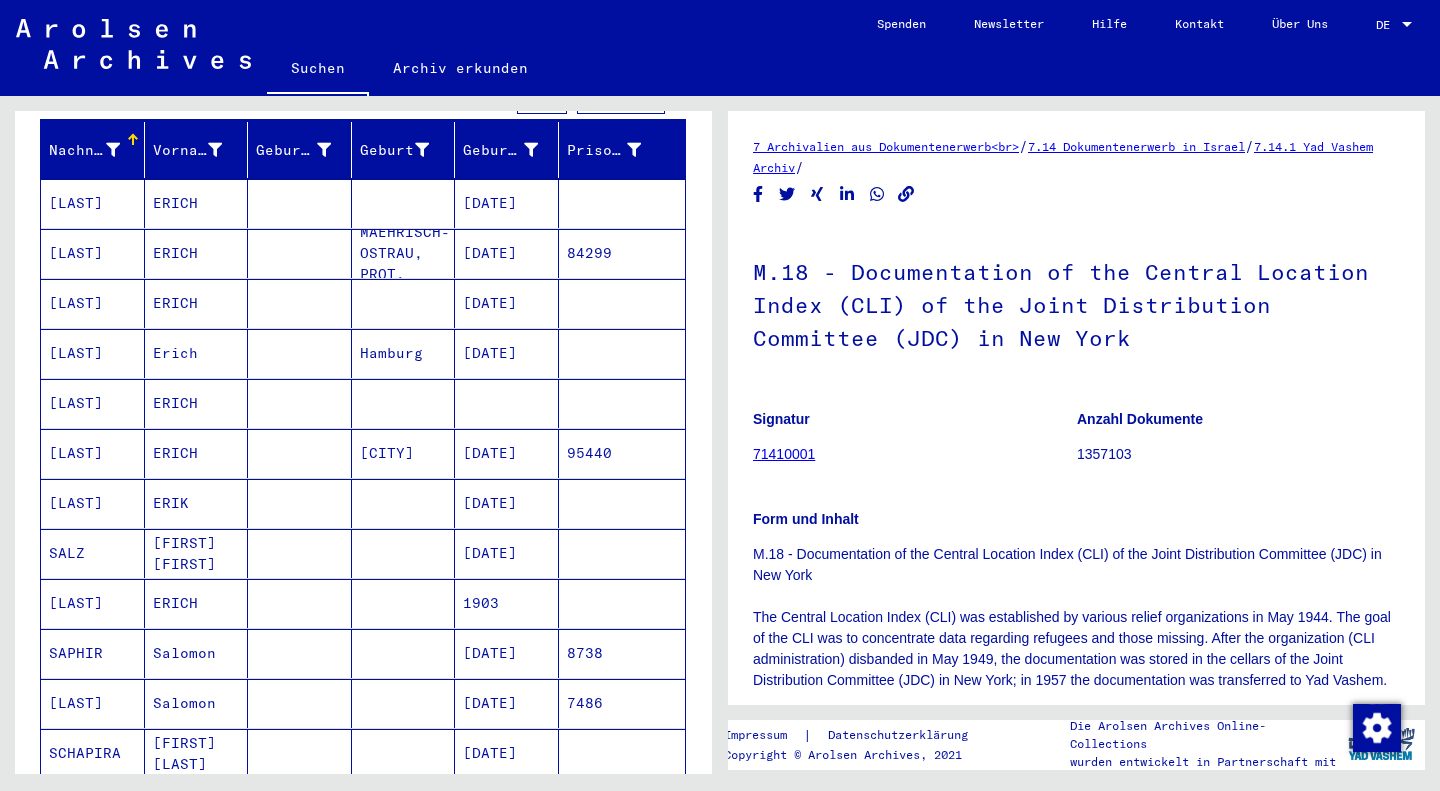scroll, scrollTop: 191, scrollLeft: 0, axis: vertical 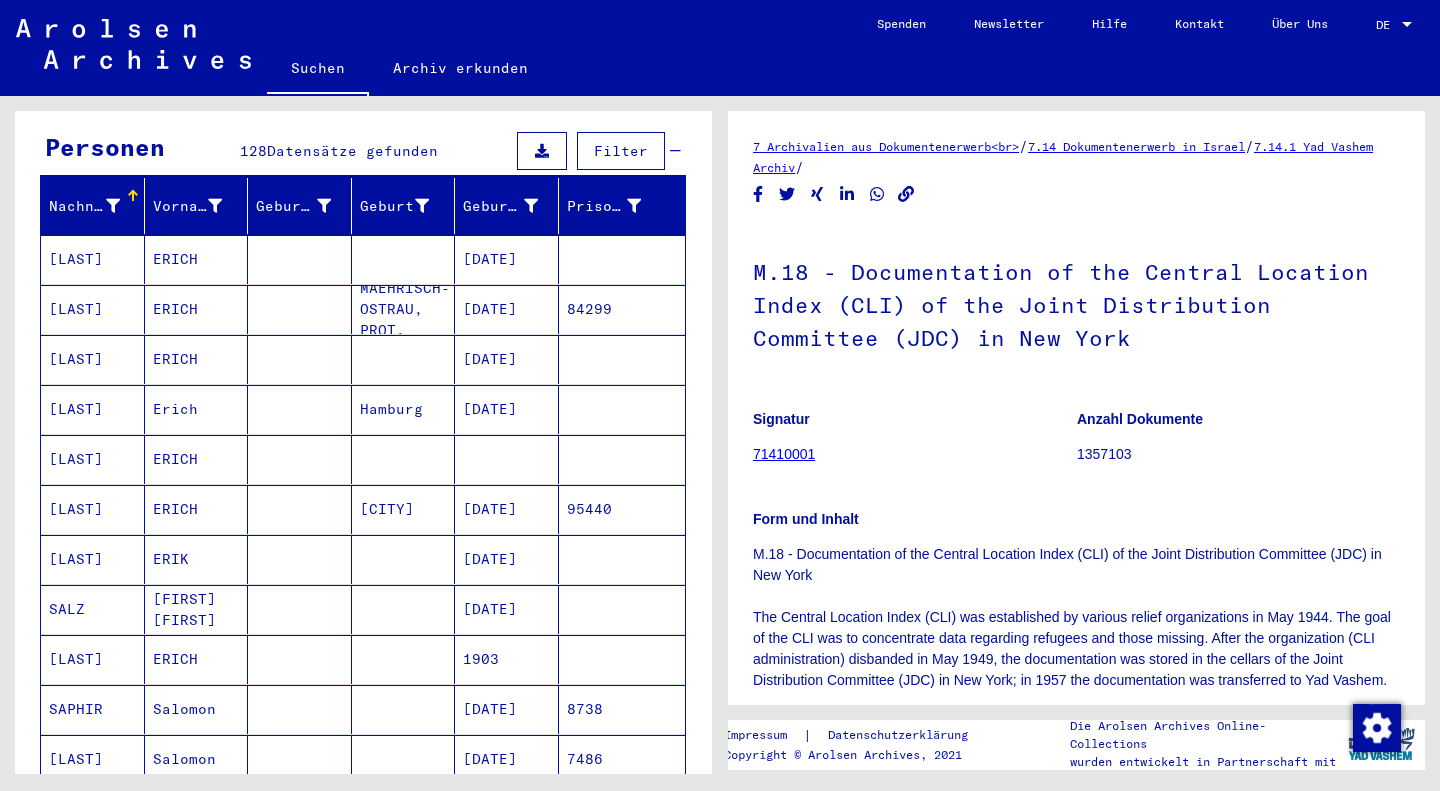 type 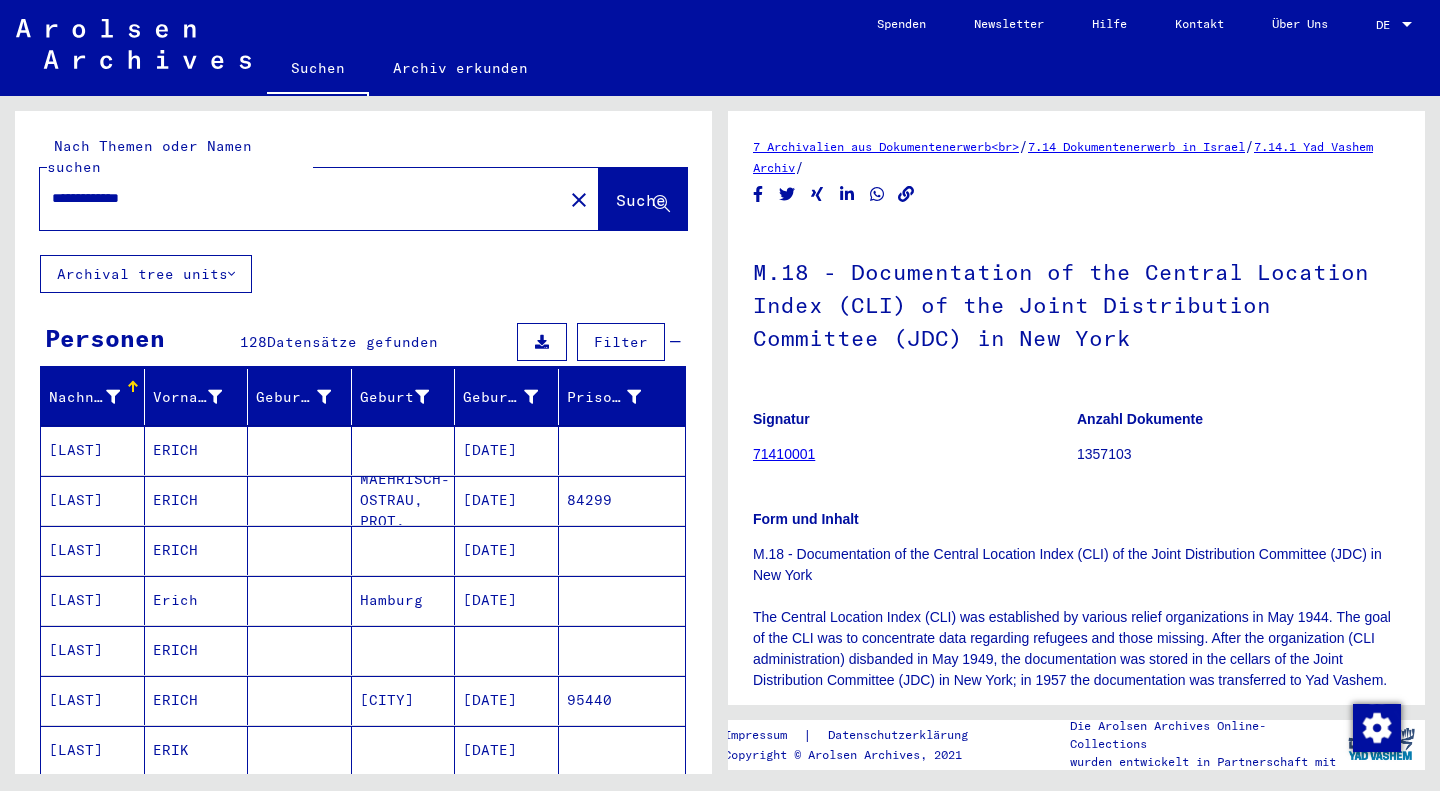 drag, startPoint x: 97, startPoint y: 176, endPoint x: 24, endPoint y: 175, distance: 73.00685 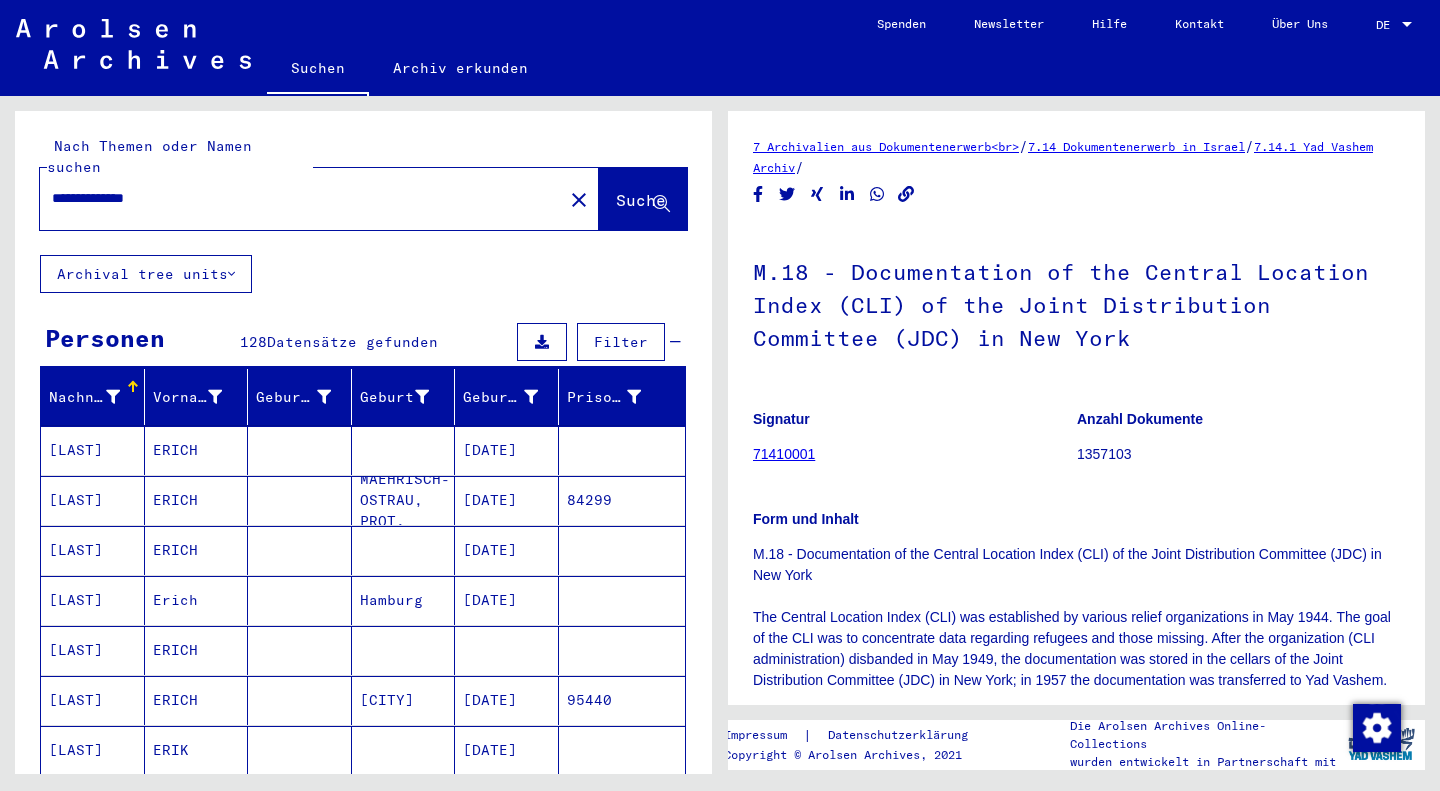 type on "**********" 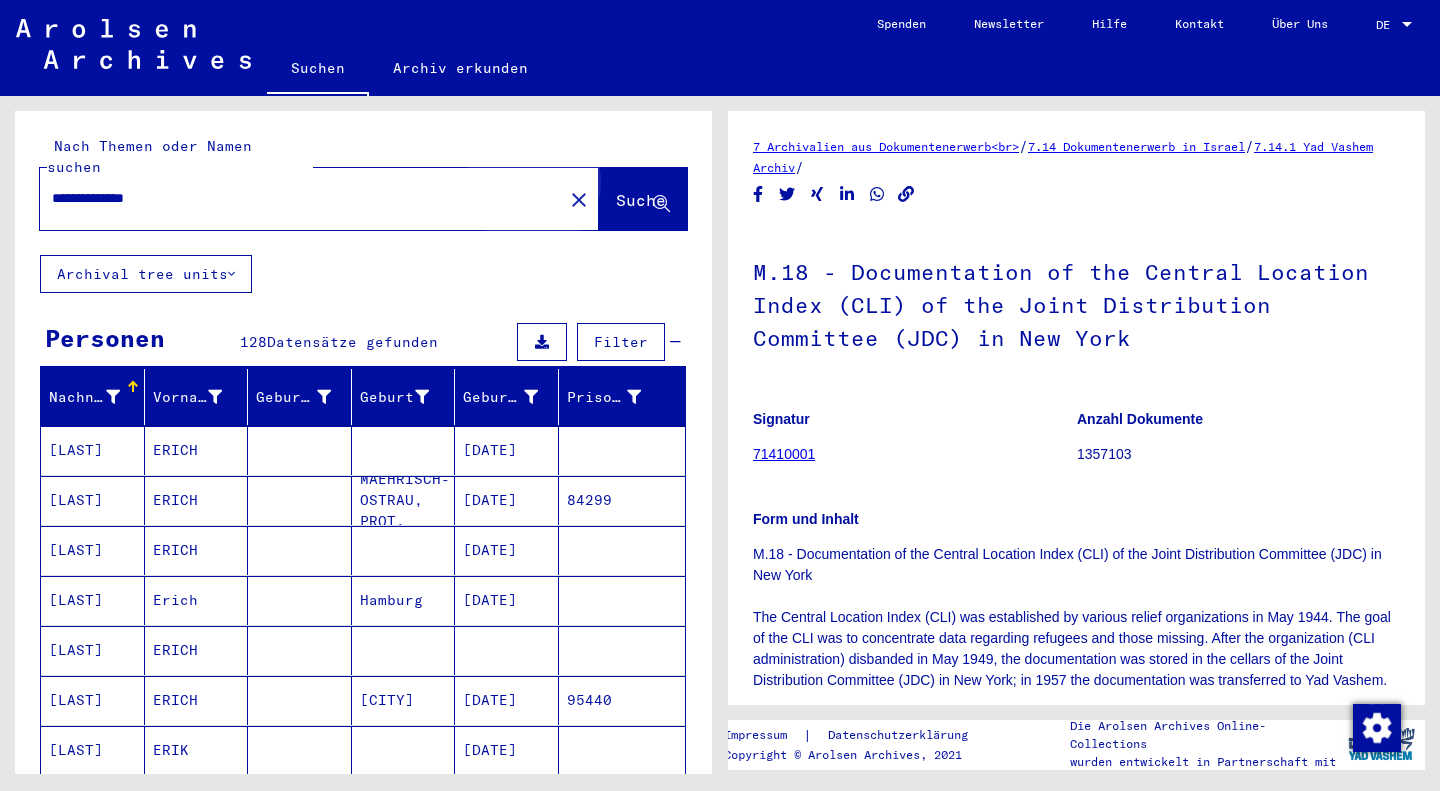 click on "Suche" 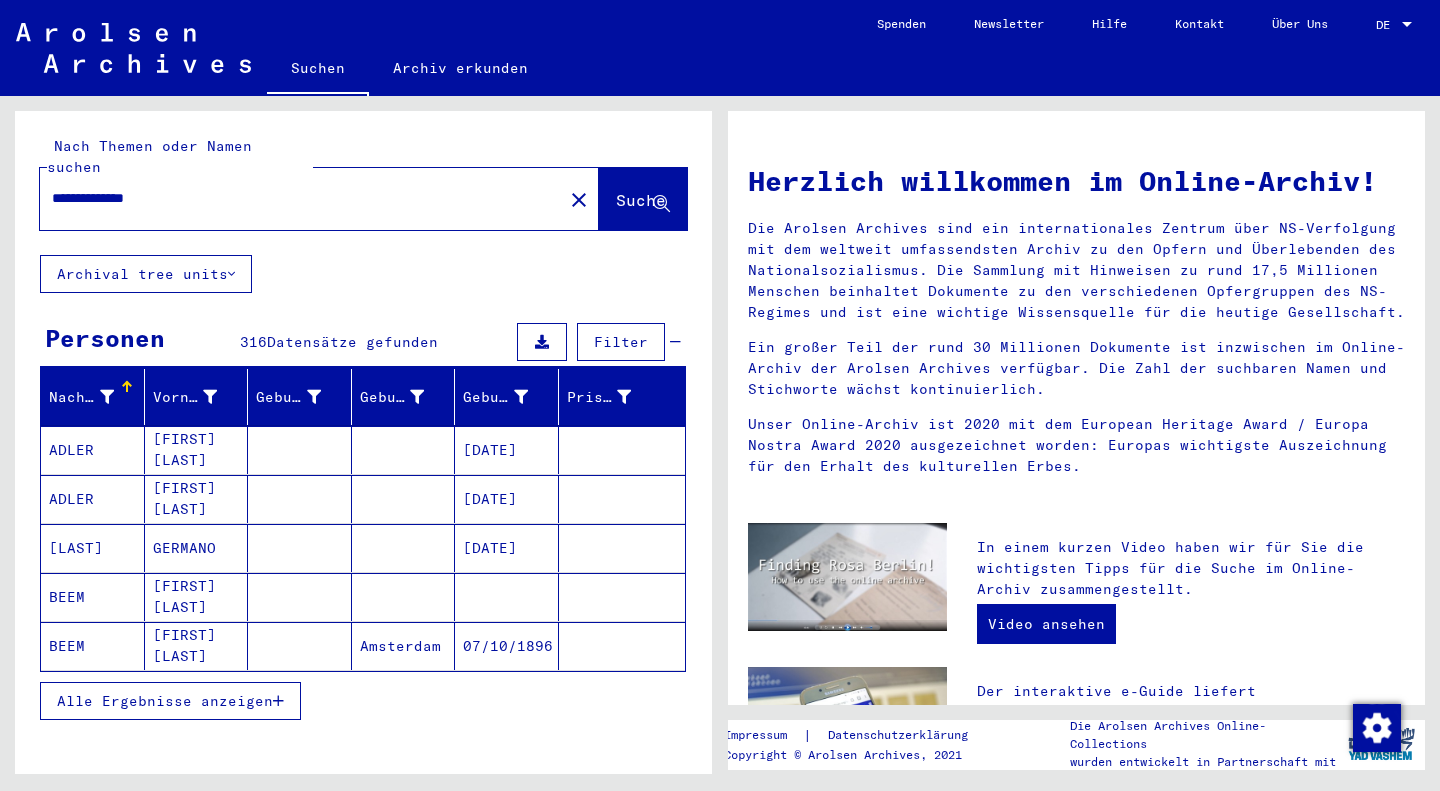 click on "Alle Ergebnisse anzeigen" at bounding box center [165, 701] 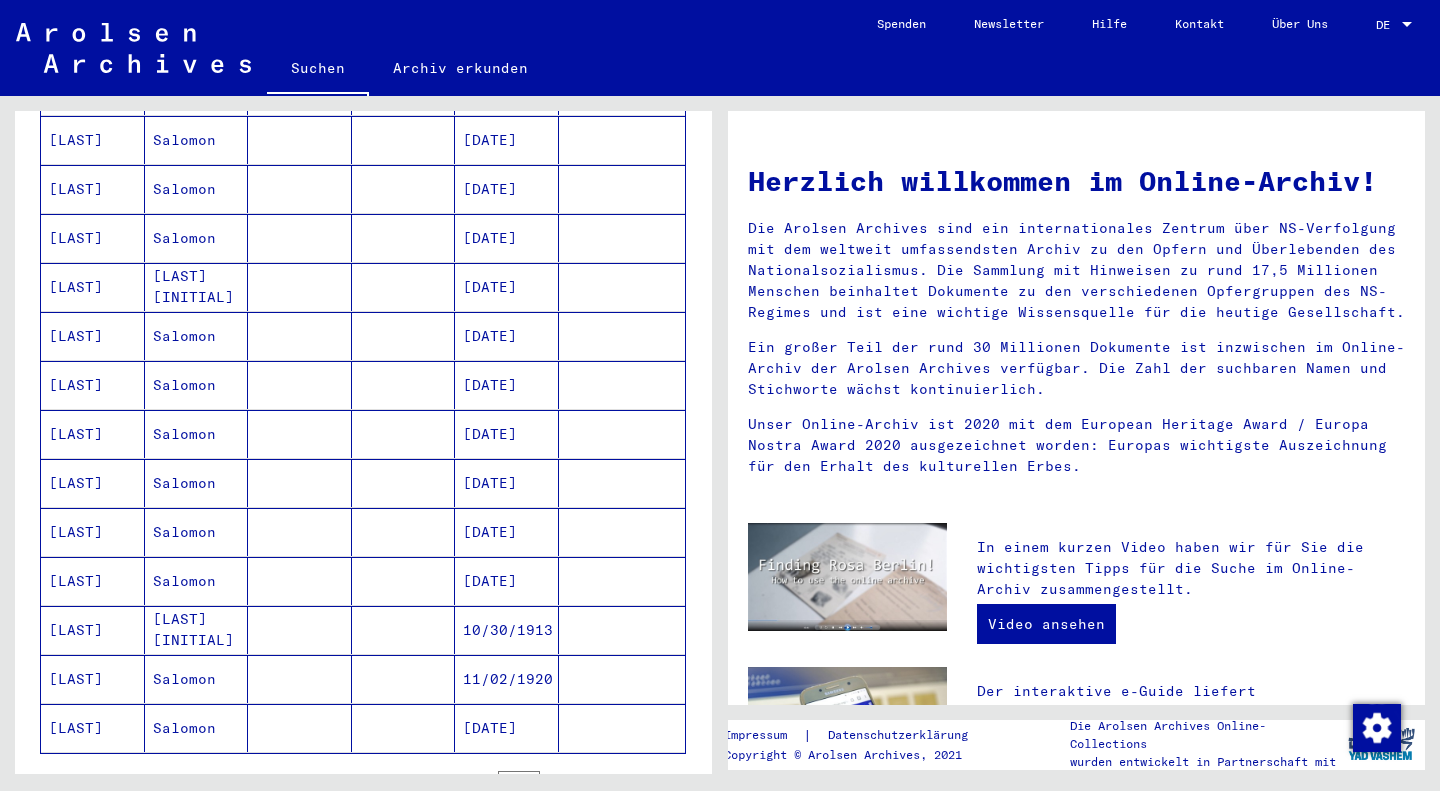 scroll, scrollTop: 1200, scrollLeft: 0, axis: vertical 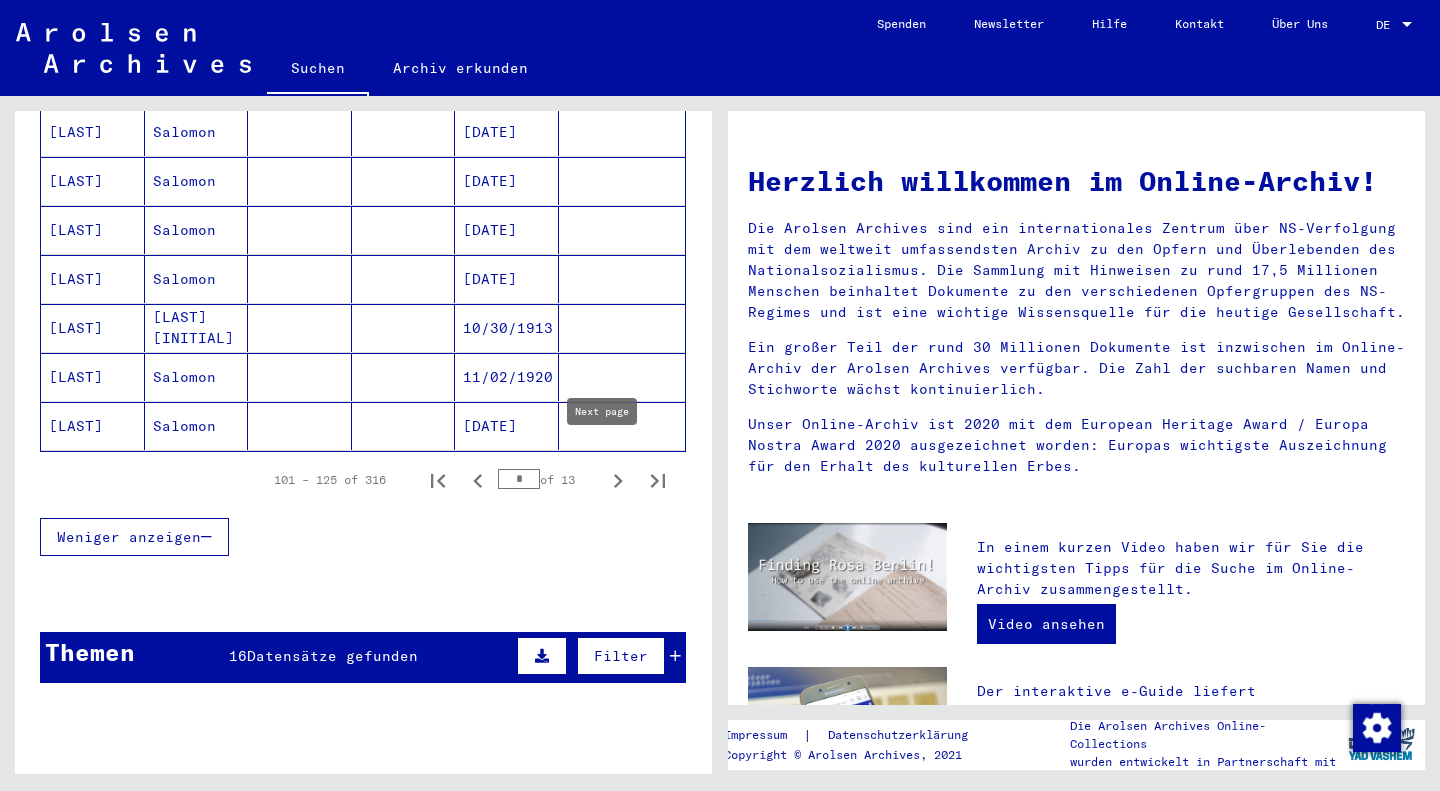 click 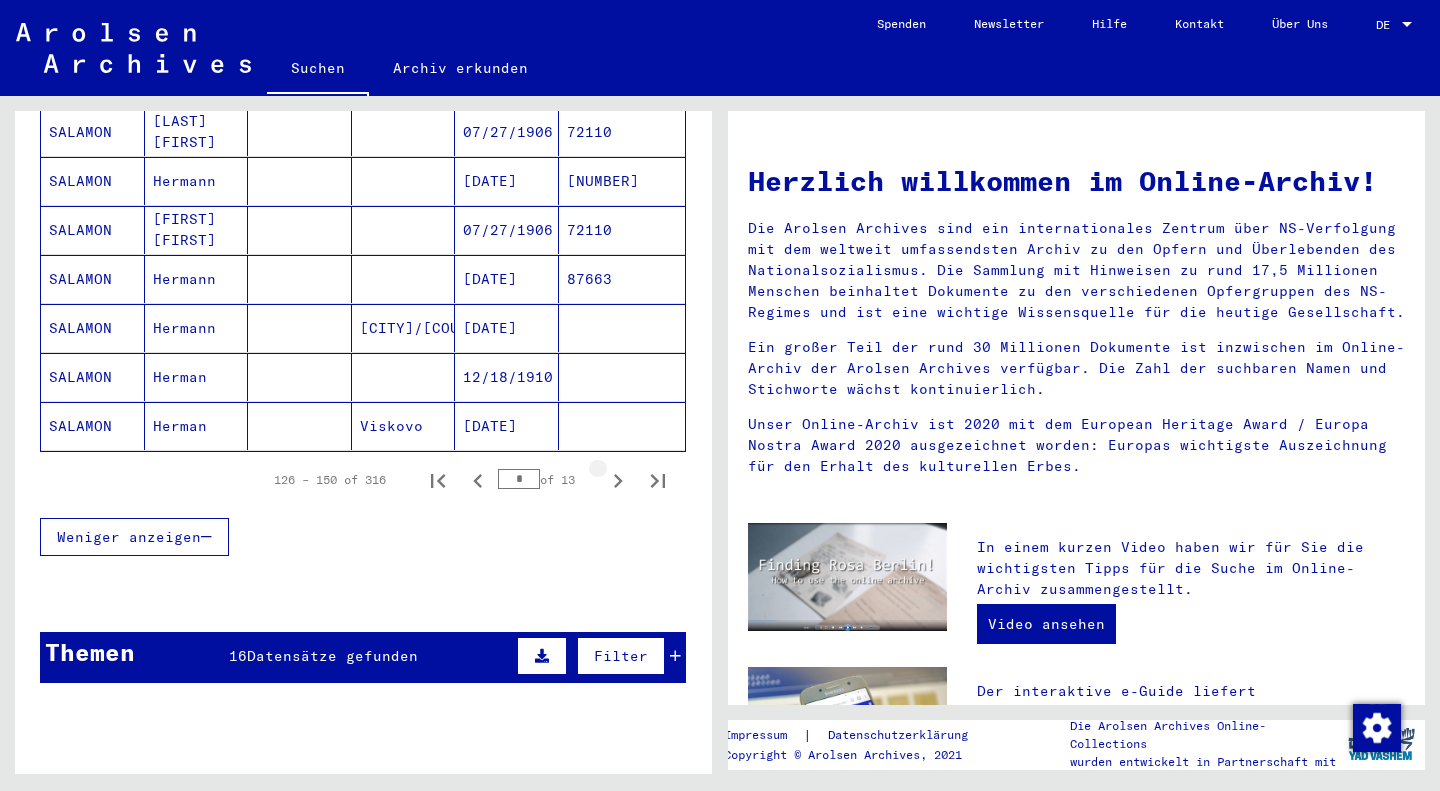 click 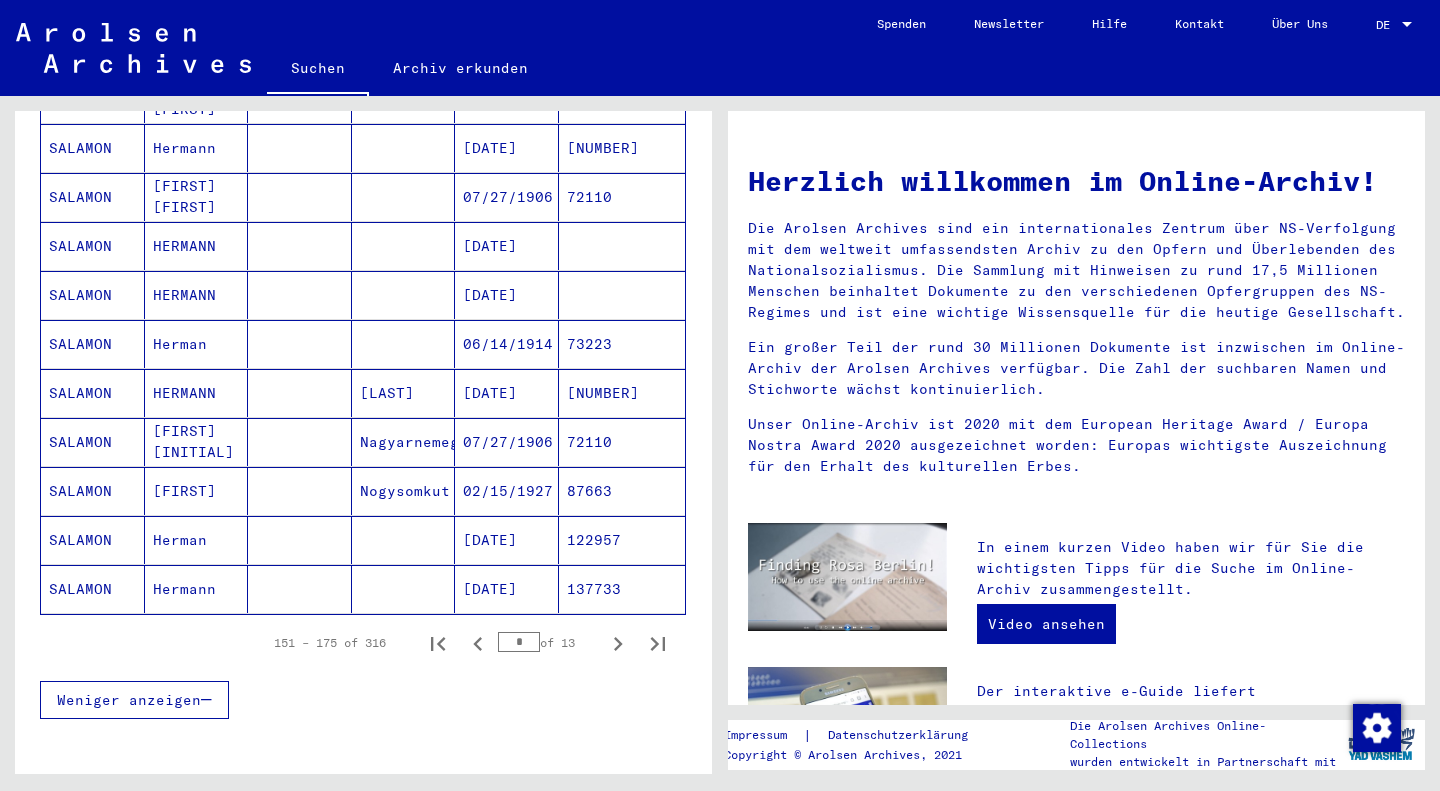 scroll, scrollTop: 1030, scrollLeft: 0, axis: vertical 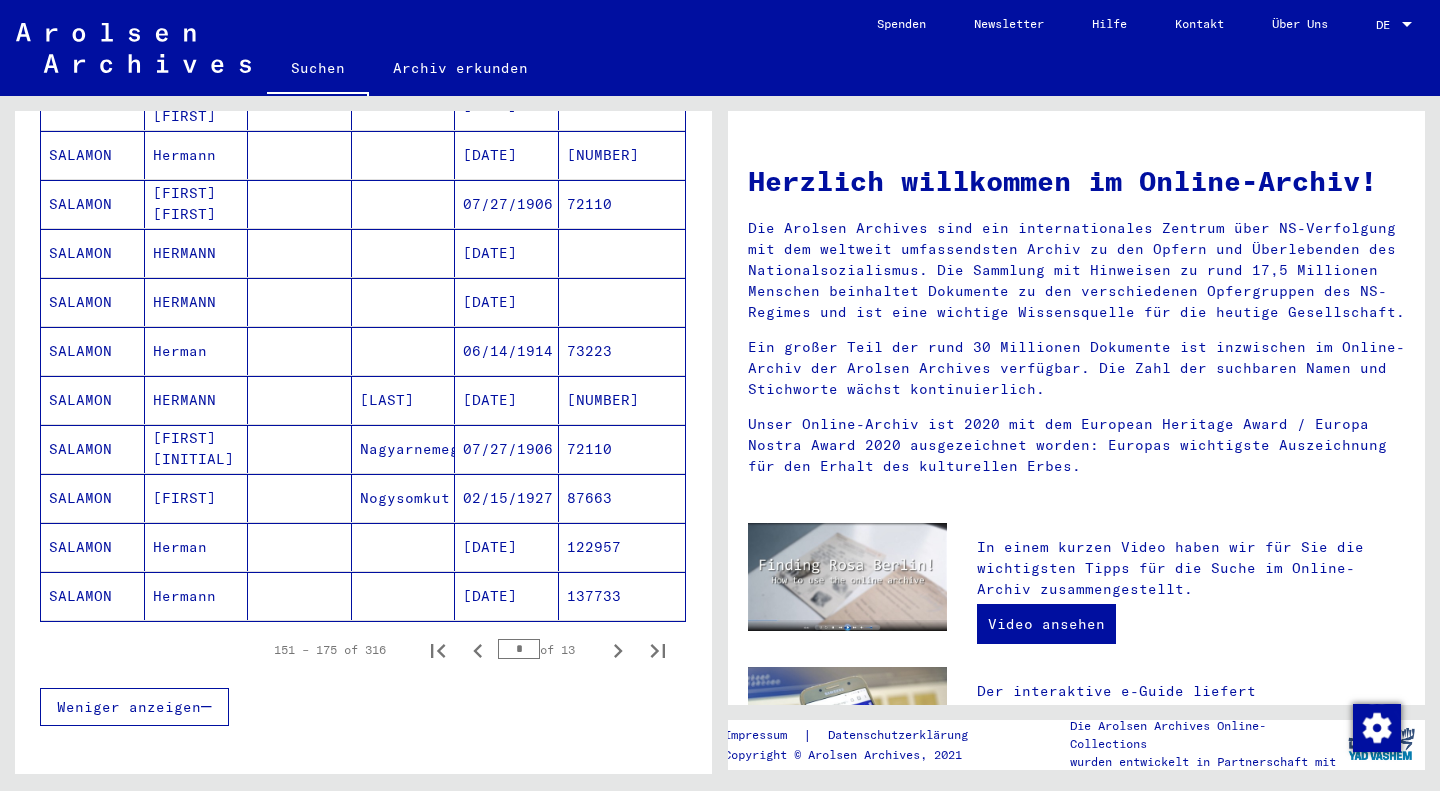click on "[DATE]" at bounding box center [507, 449] 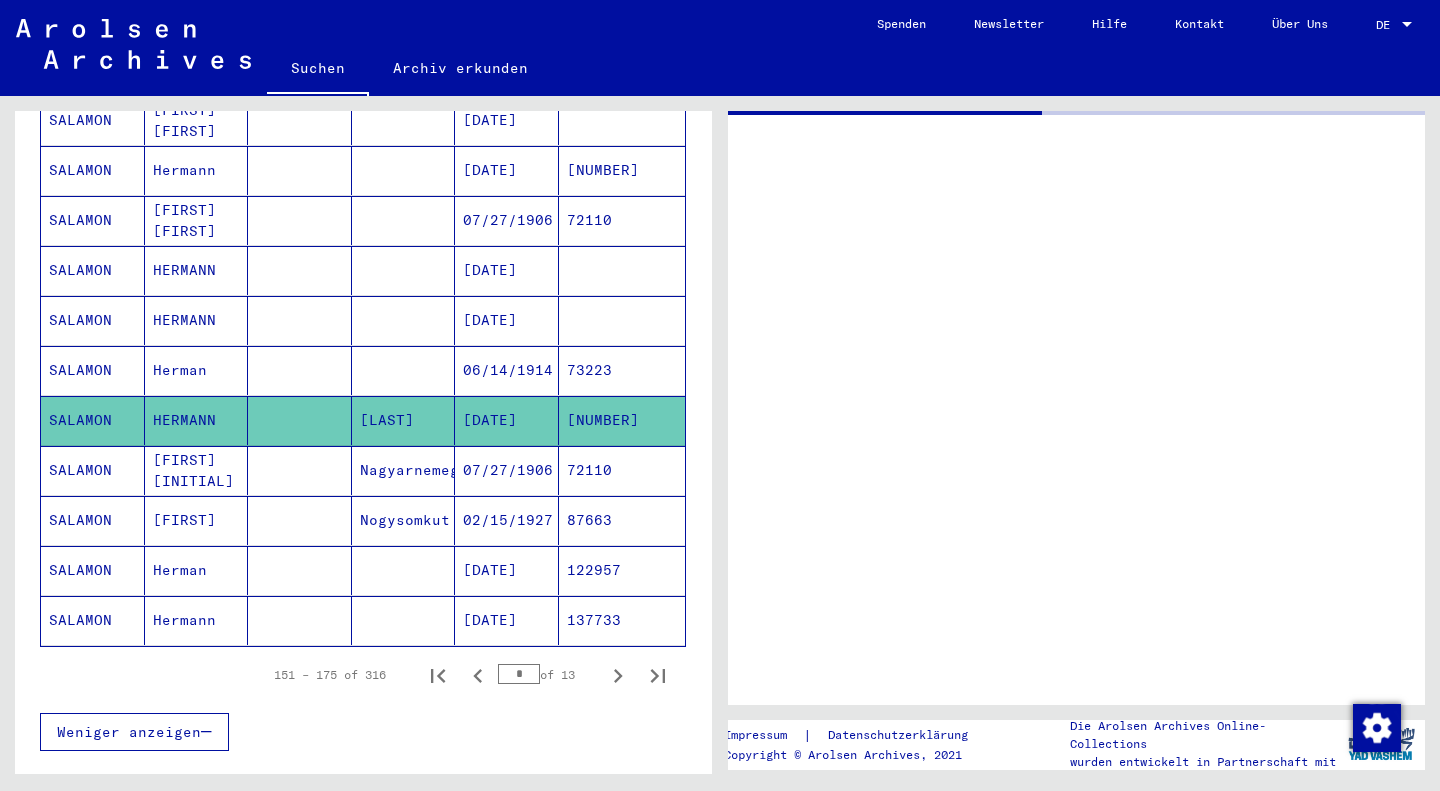 scroll, scrollTop: 1046, scrollLeft: 0, axis: vertical 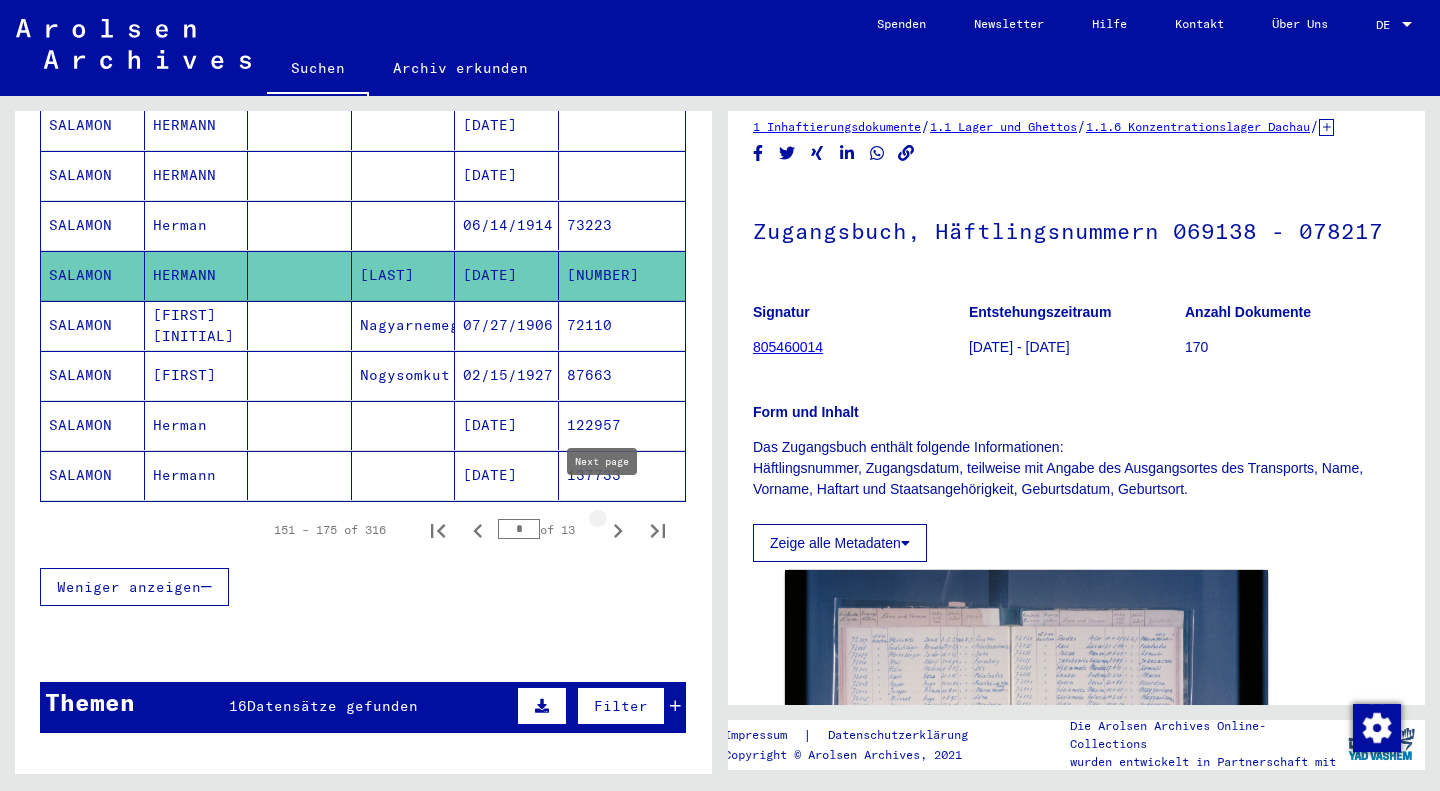 click 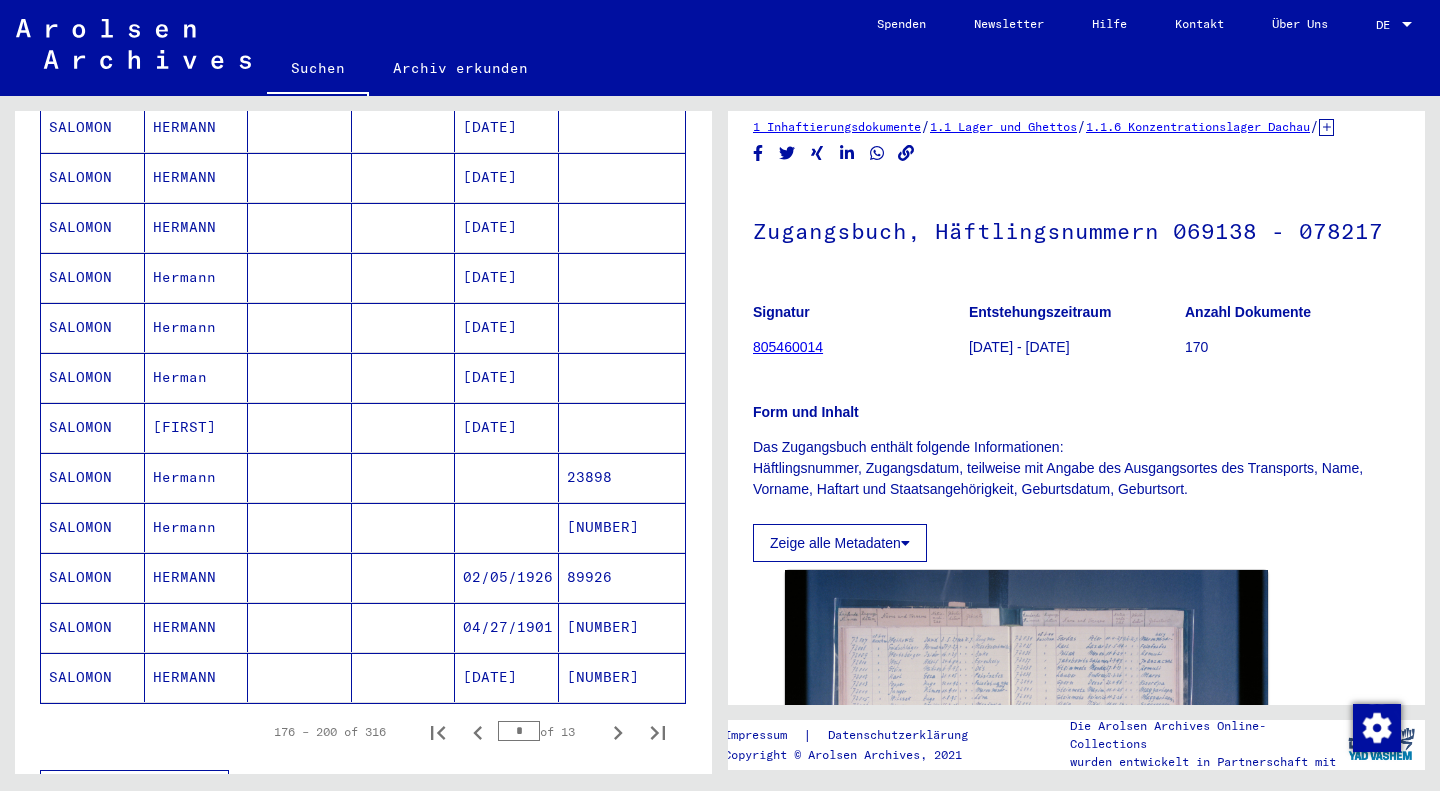 scroll, scrollTop: 1113, scrollLeft: 0, axis: vertical 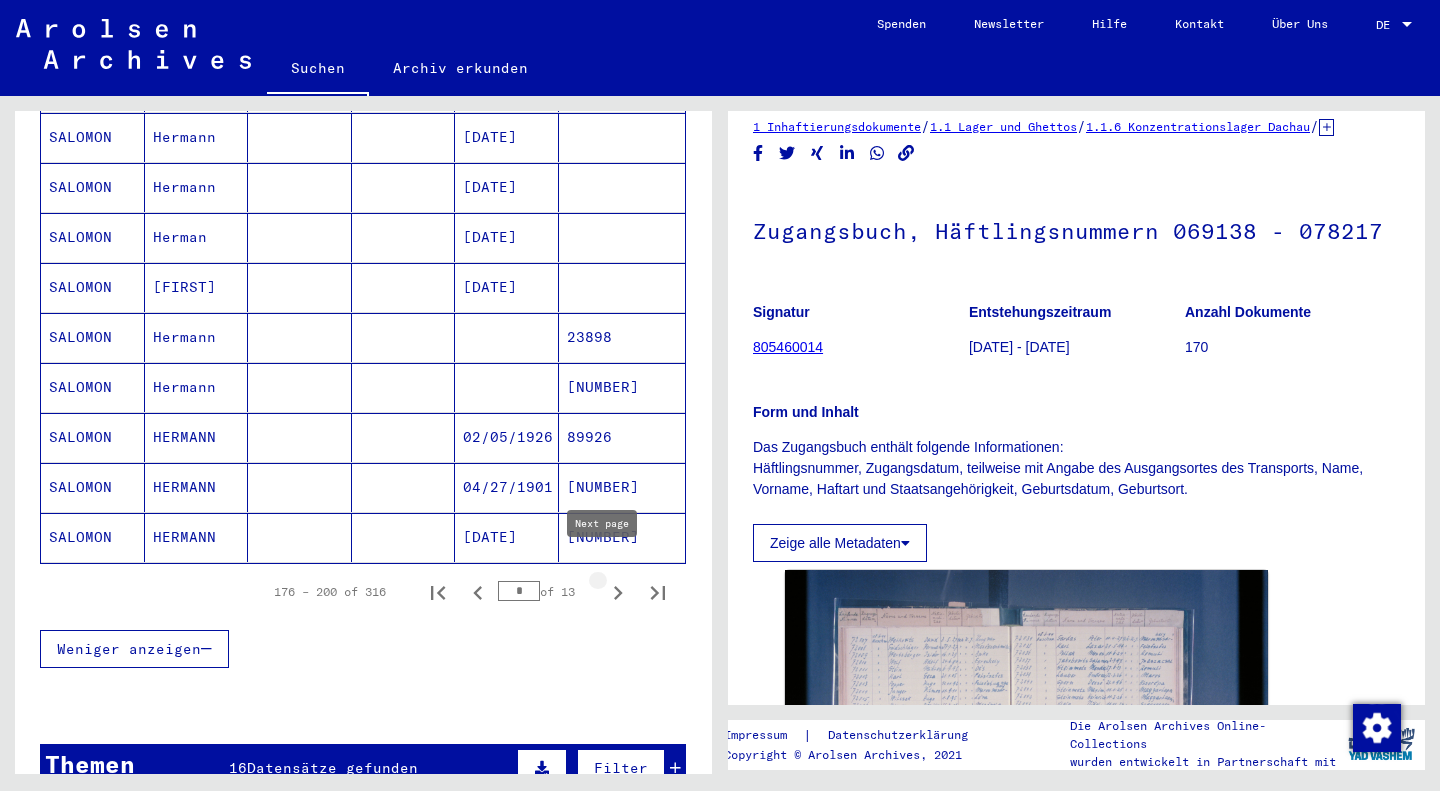 click 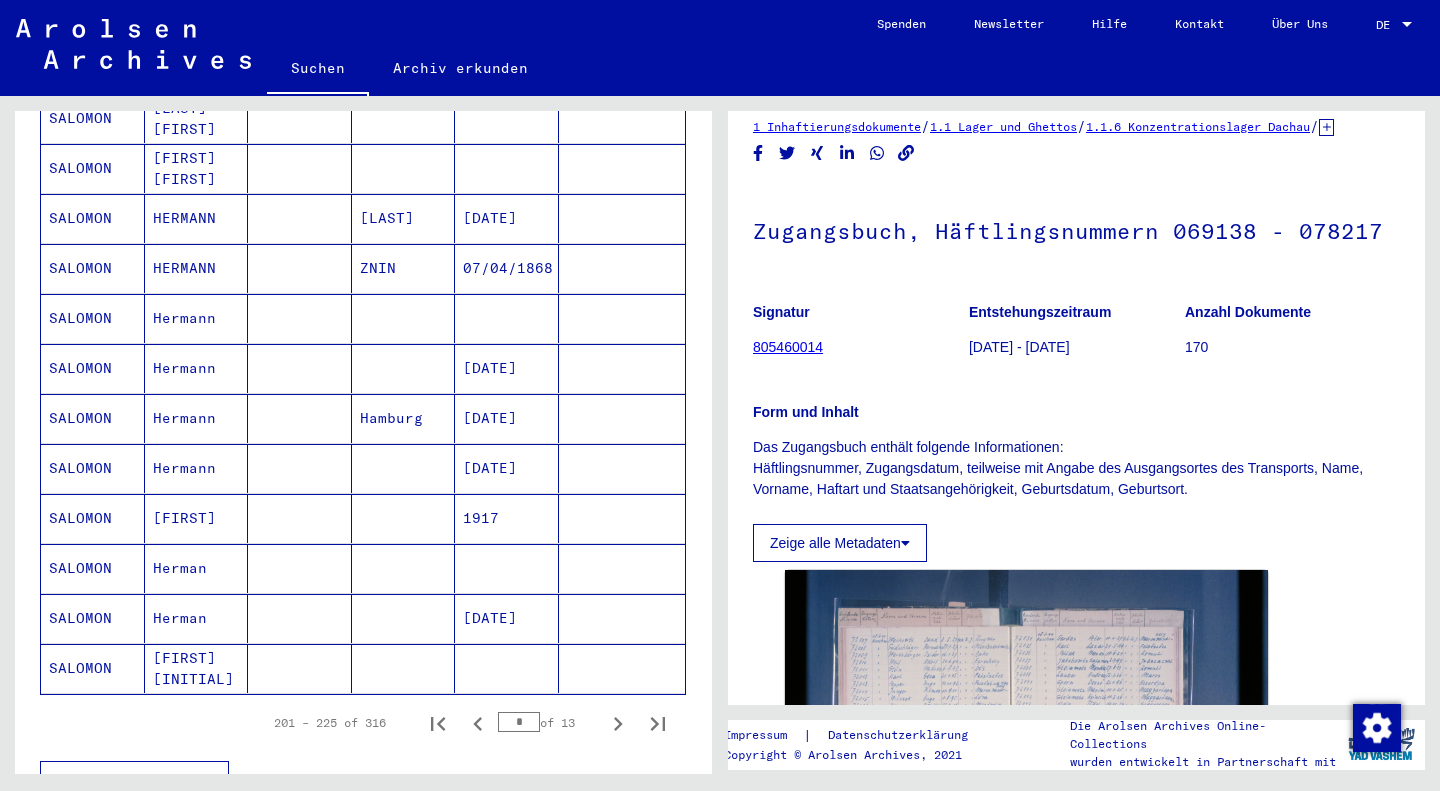 scroll, scrollTop: 958, scrollLeft: 0, axis: vertical 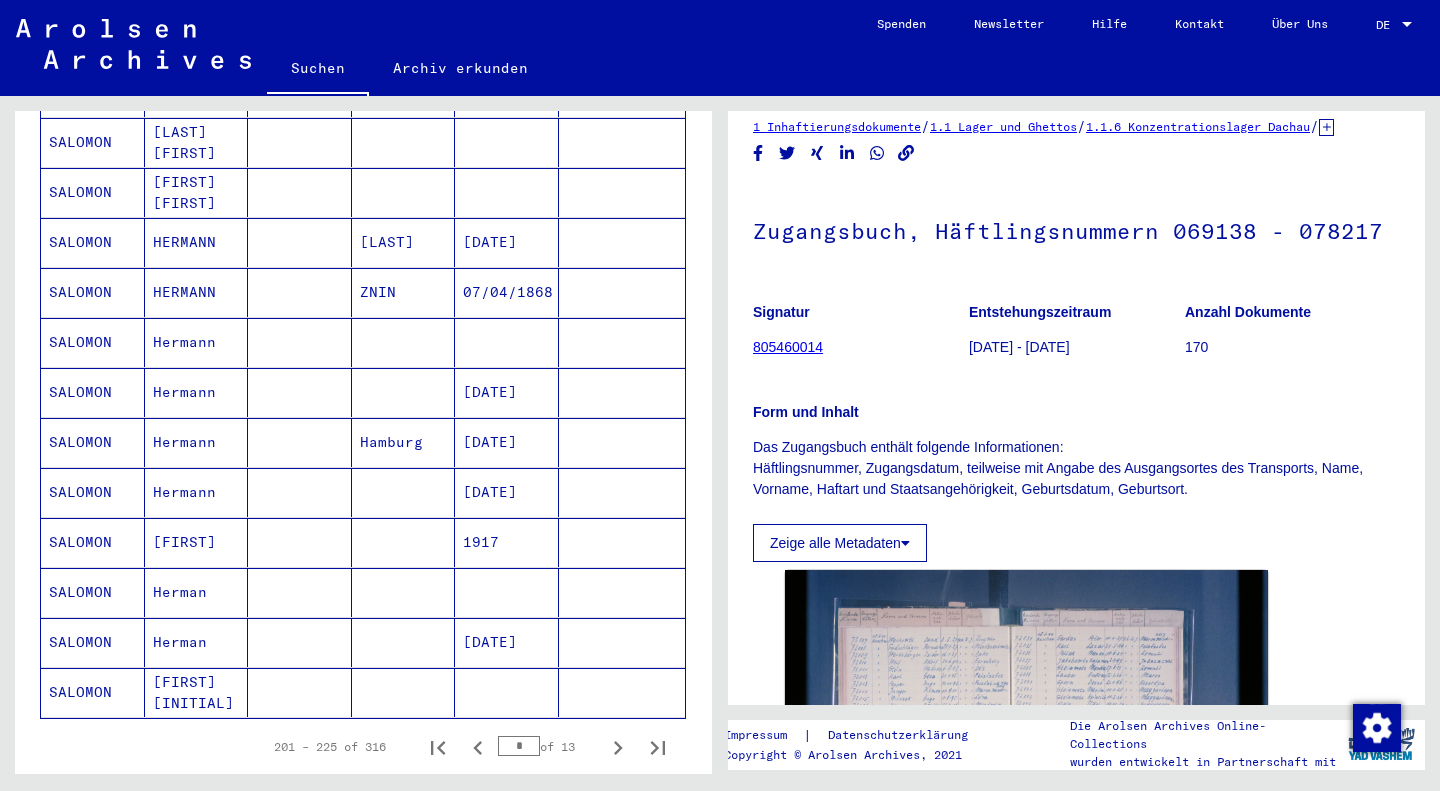 click on "[DATE]" at bounding box center [507, 492] 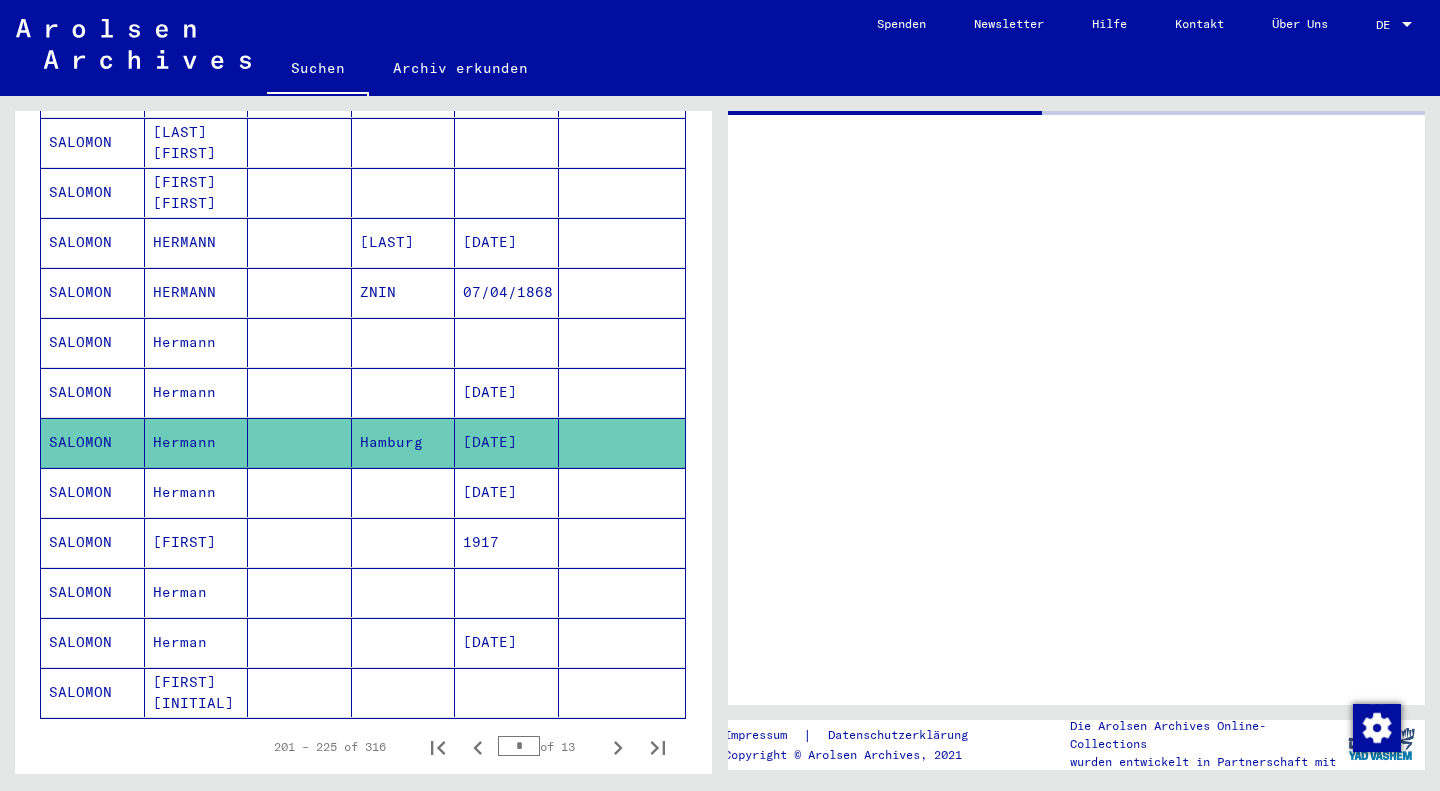 scroll, scrollTop: 0, scrollLeft: 0, axis: both 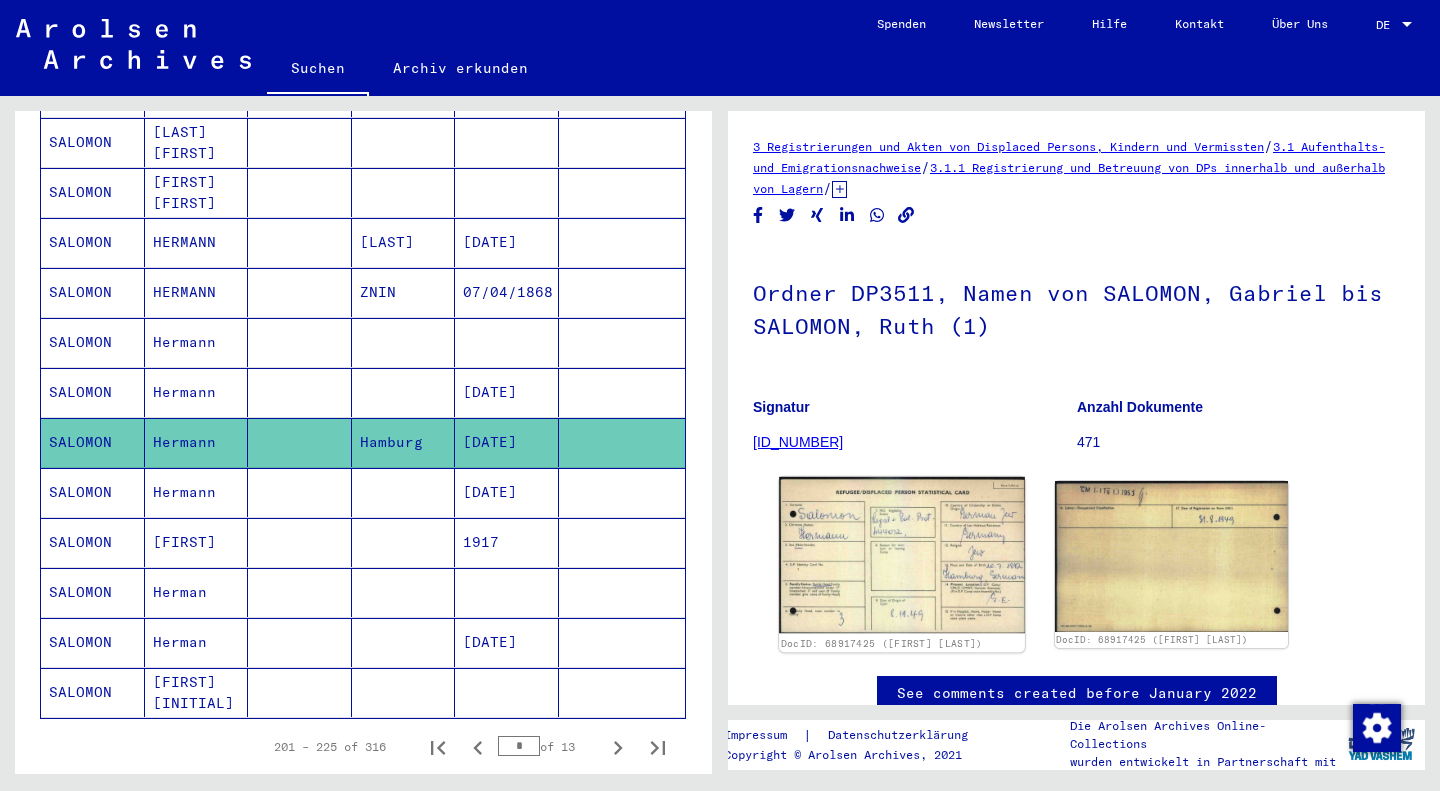 click 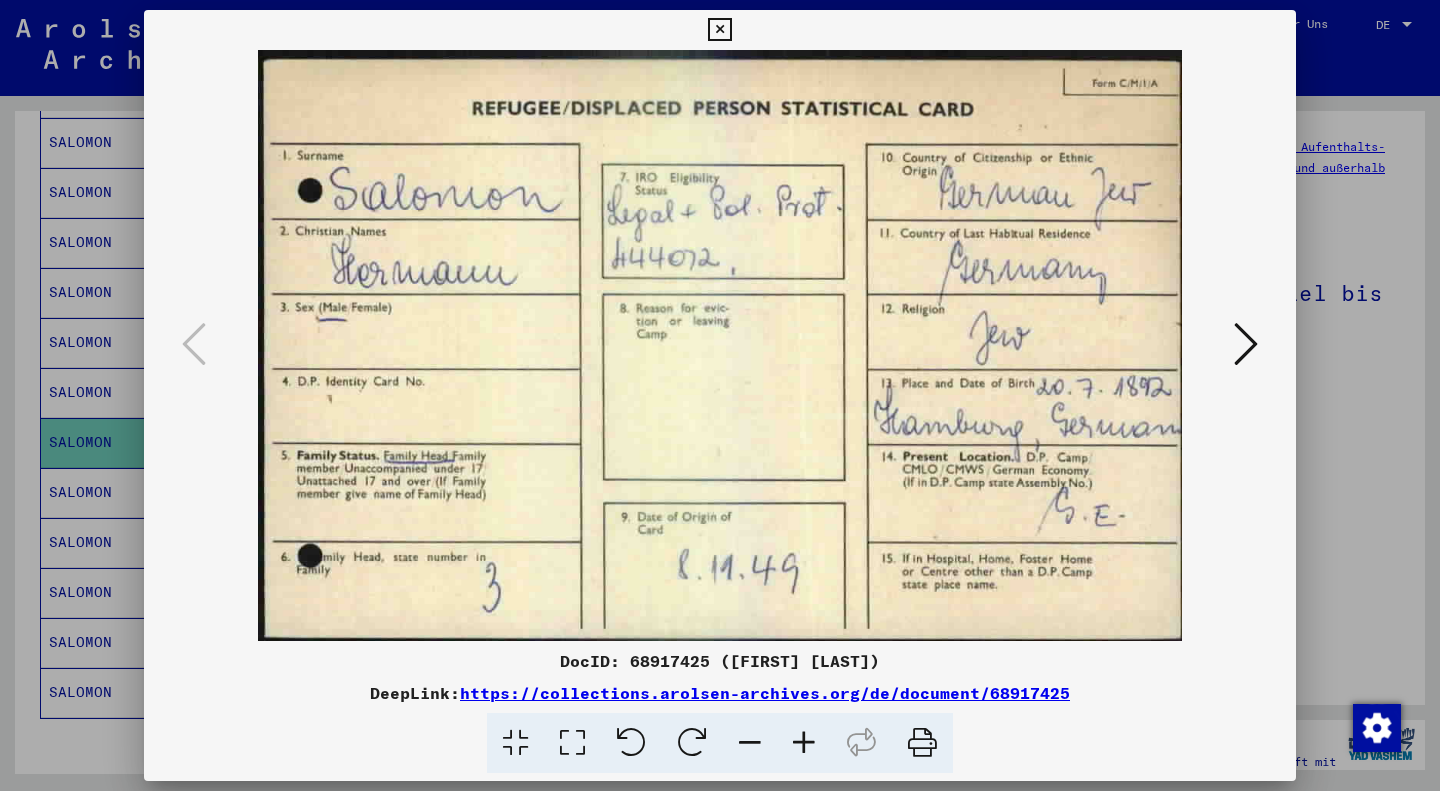 click at bounding box center [1246, 344] 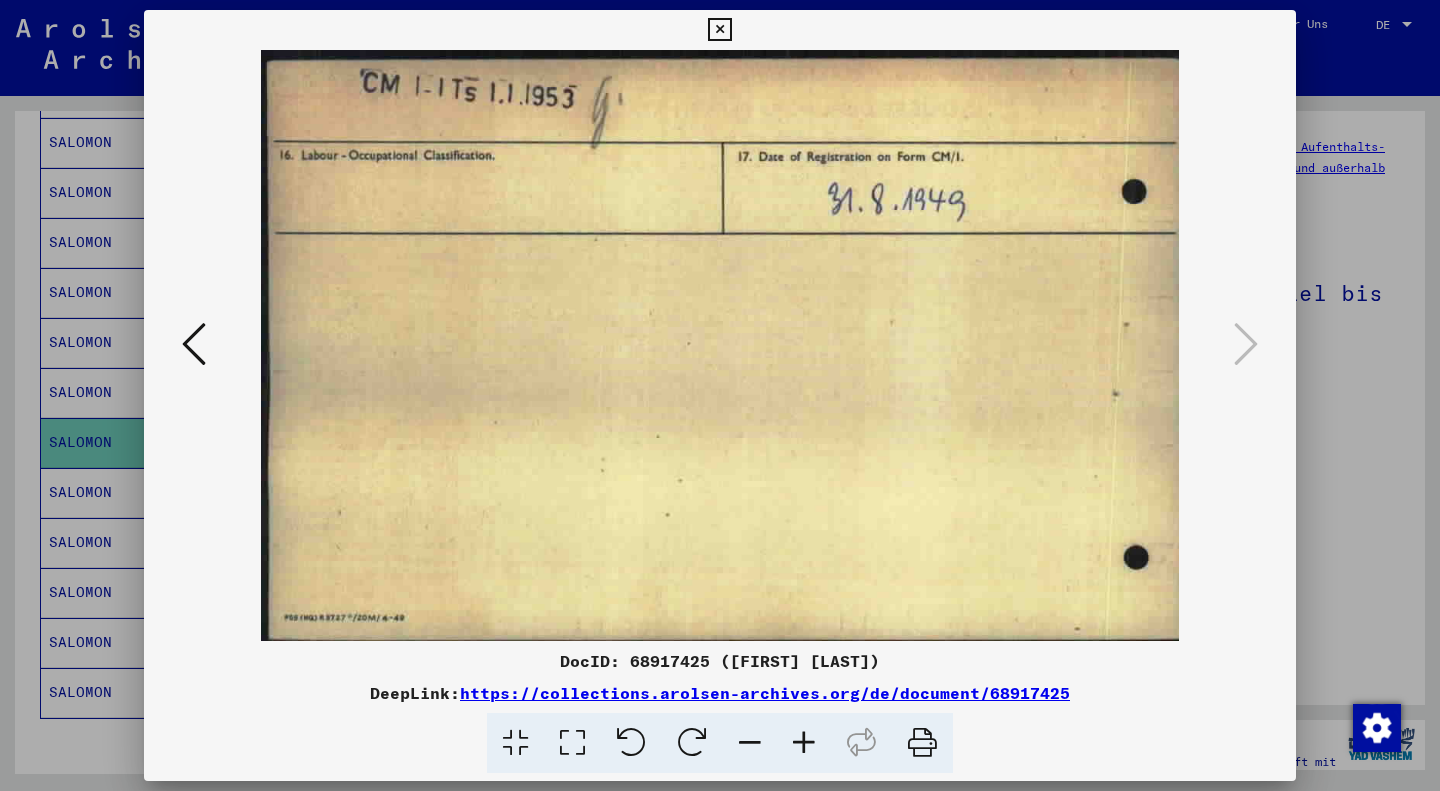 click at bounding box center (719, 30) 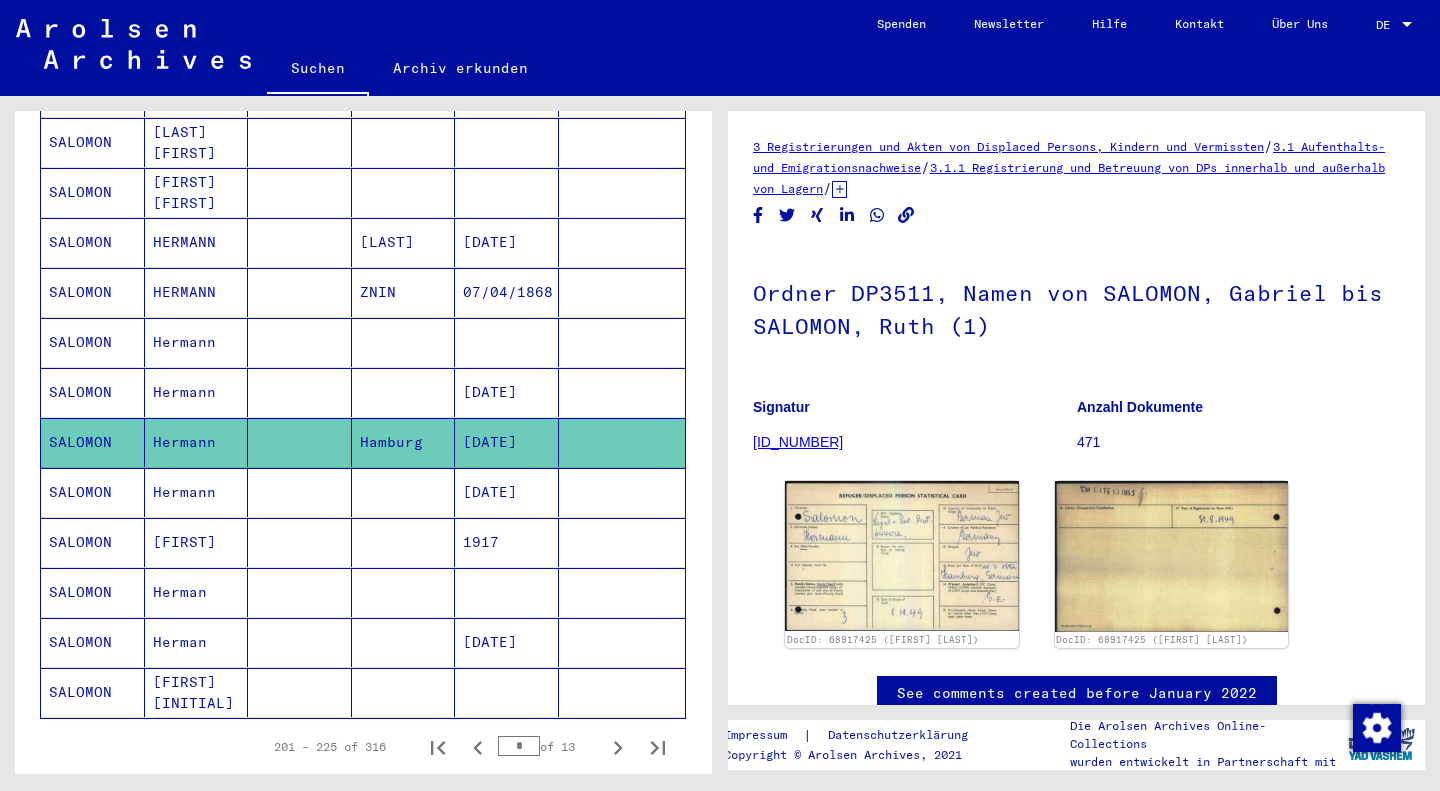 click on "[DATE]" at bounding box center (507, 542) 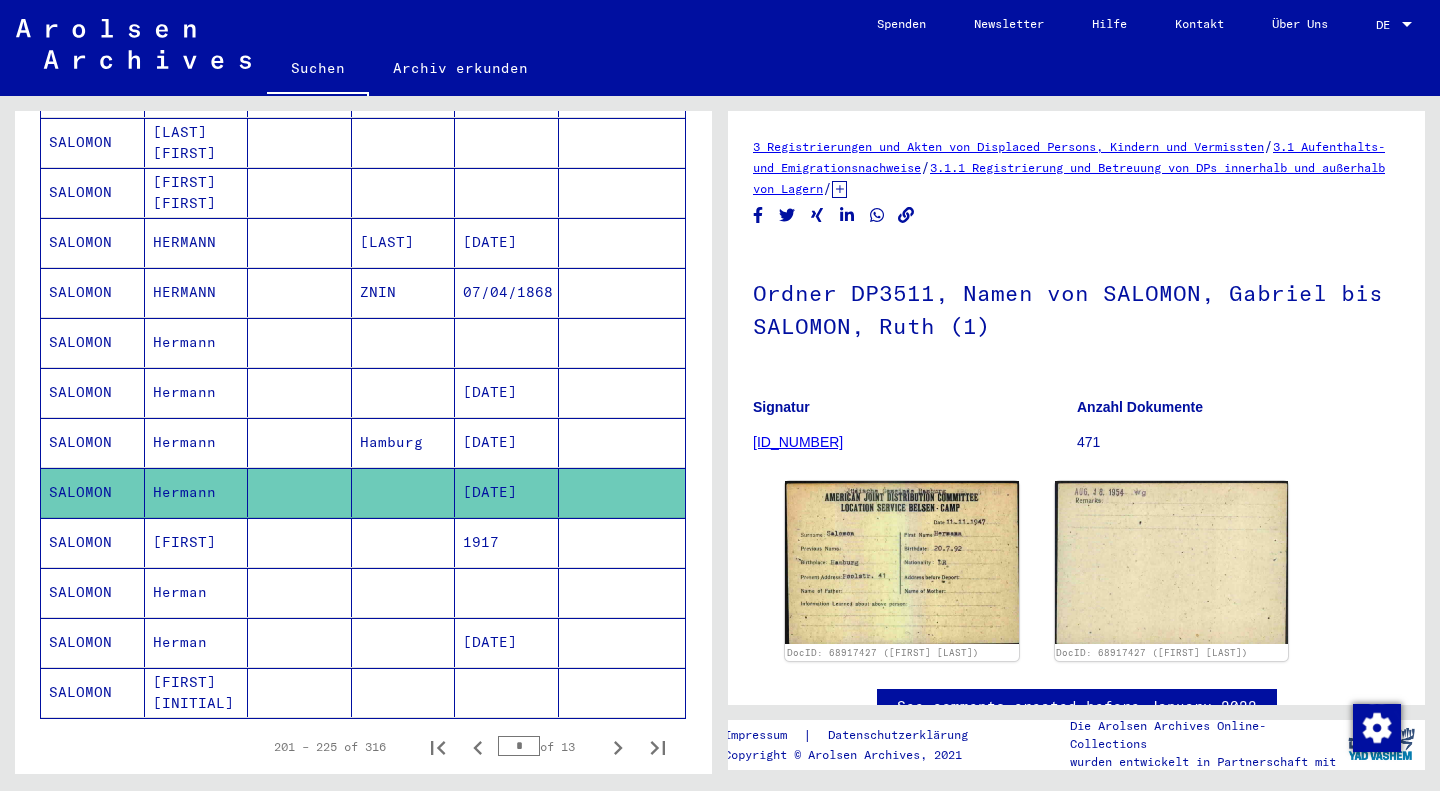 scroll, scrollTop: 0, scrollLeft: 0, axis: both 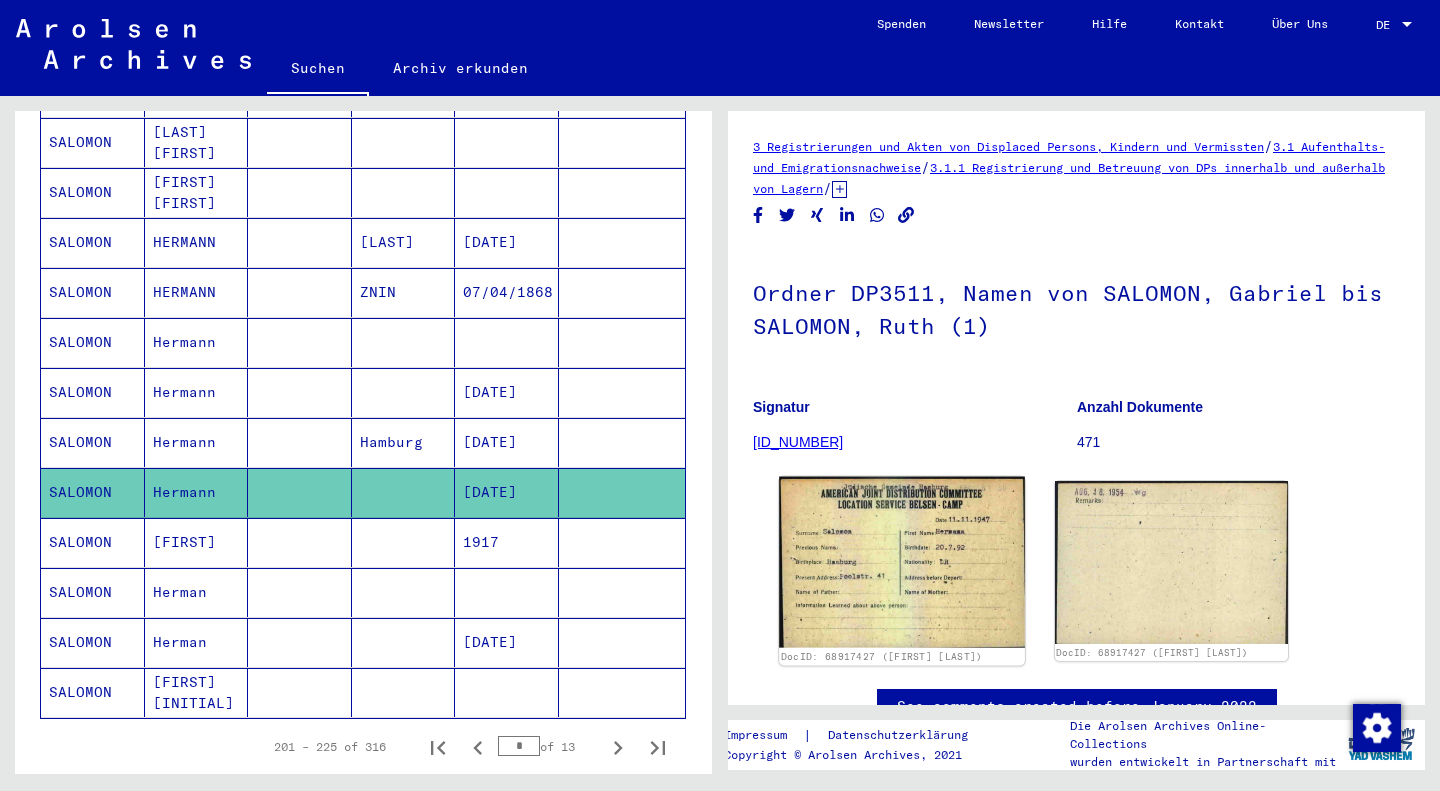 click 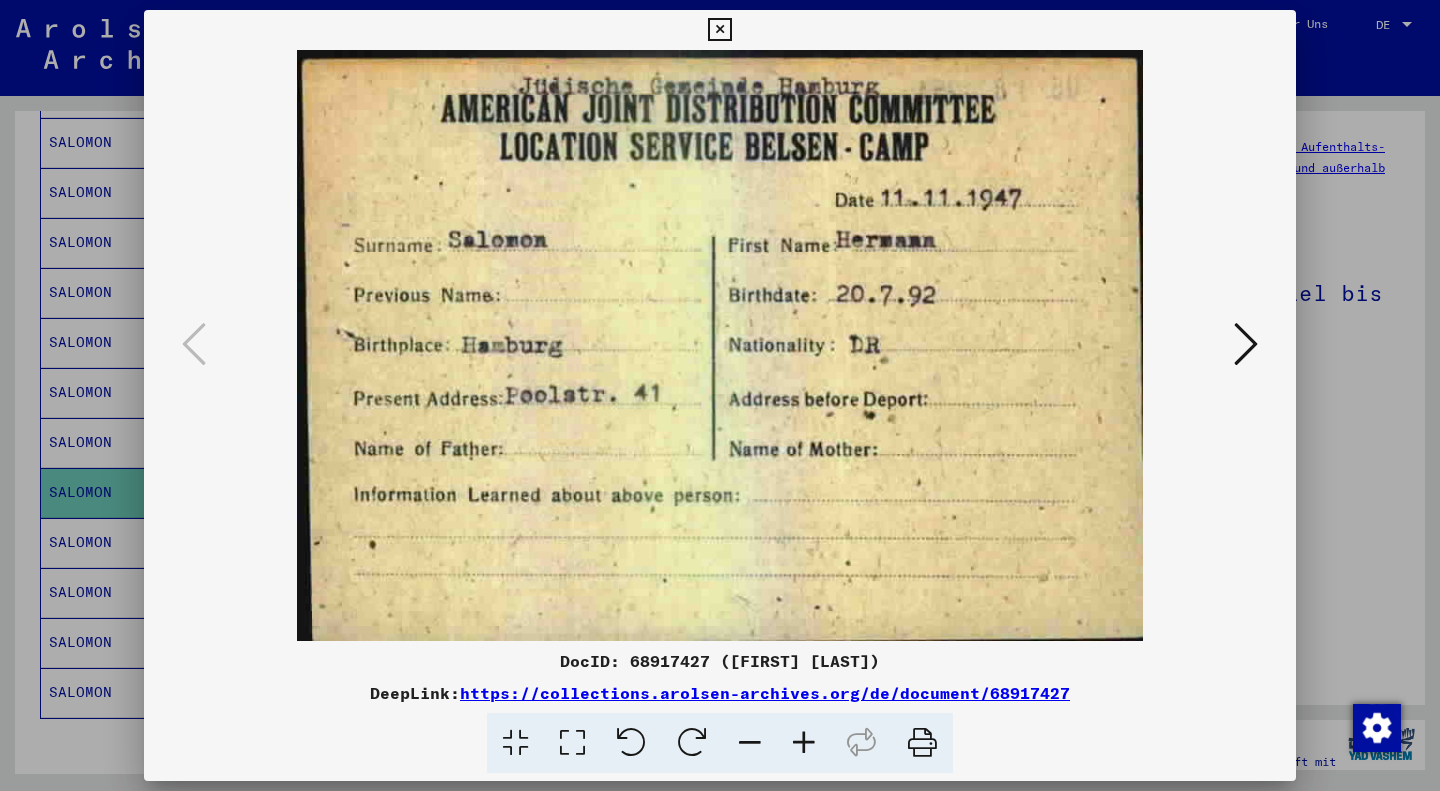 click at bounding box center [1246, 344] 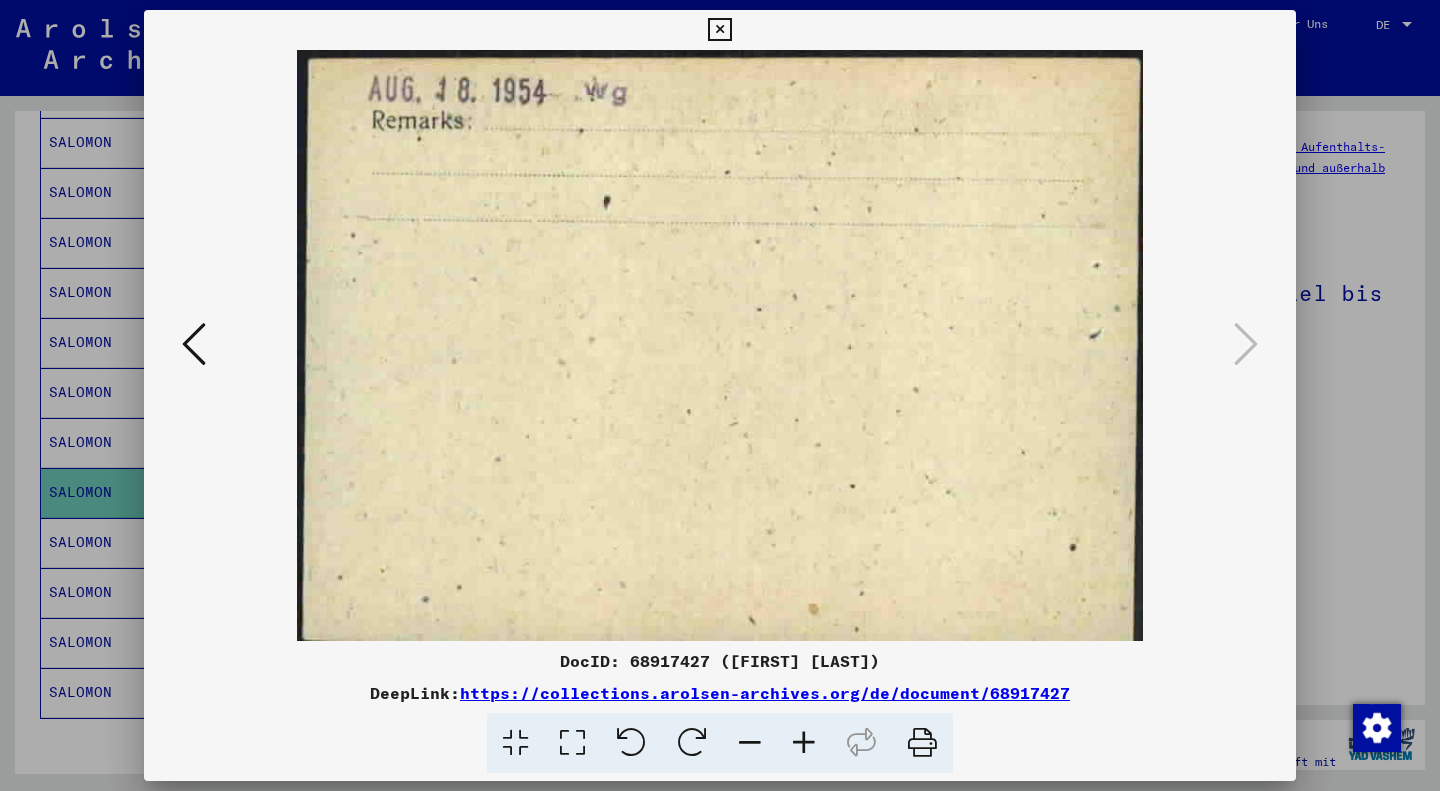 click at bounding box center [719, 30] 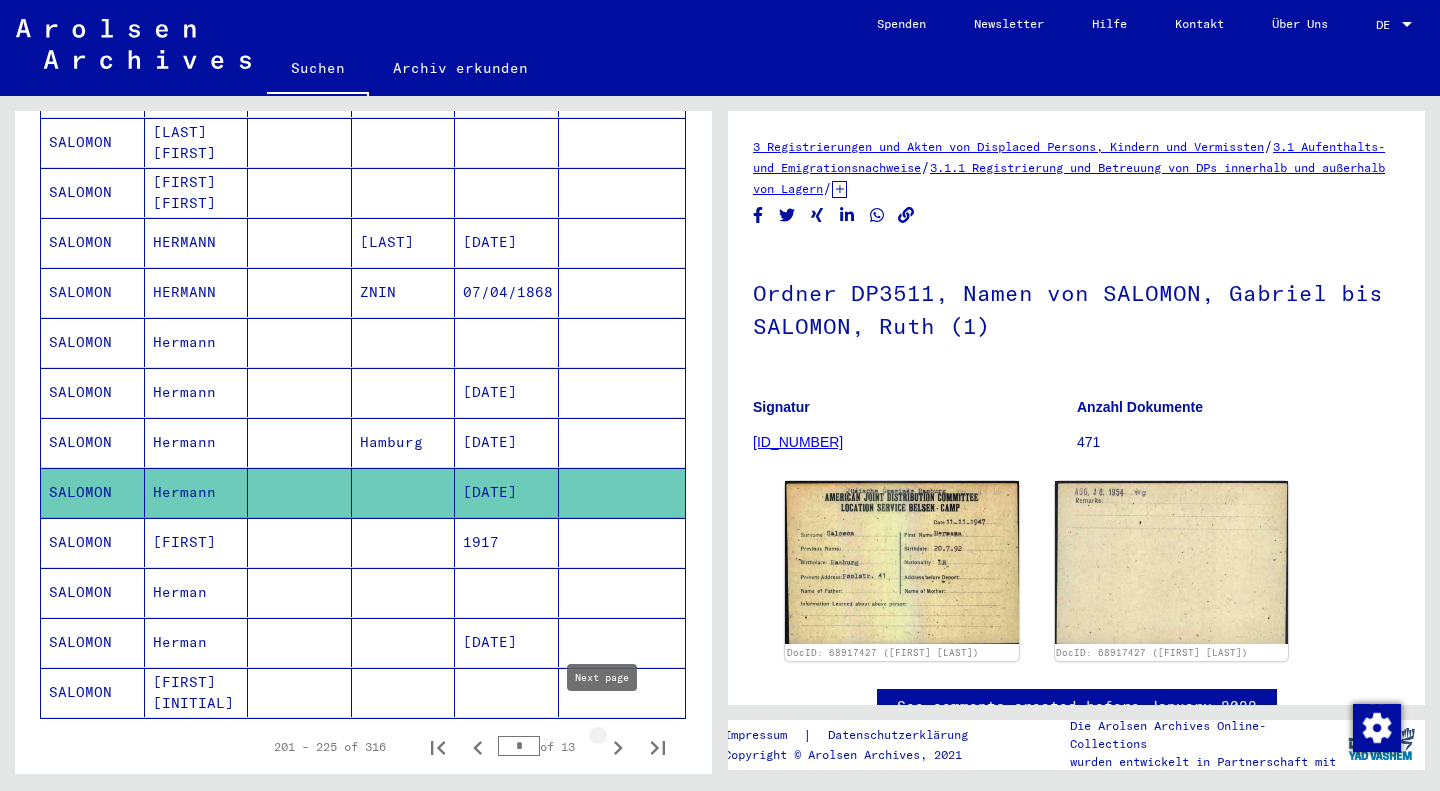click 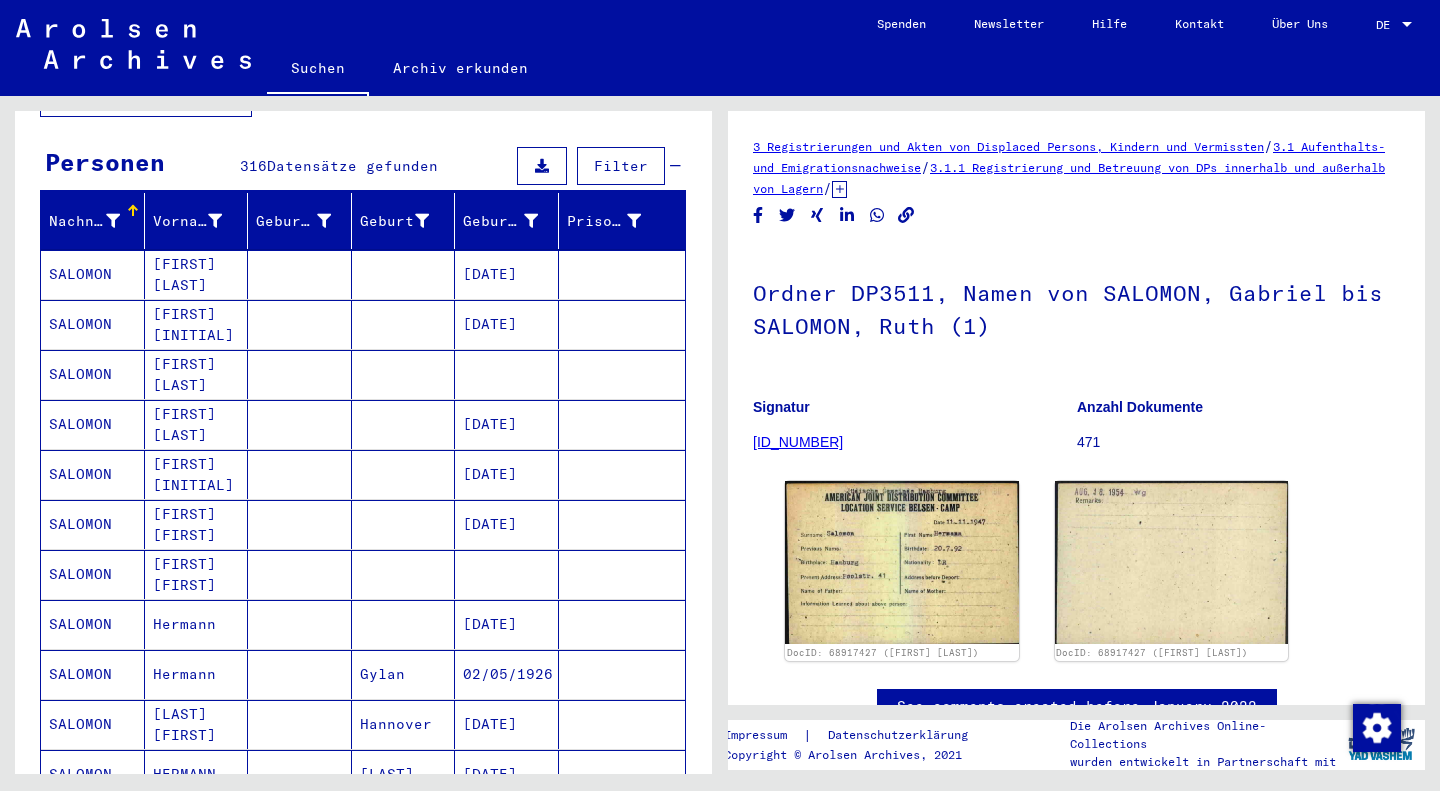 scroll, scrollTop: 163, scrollLeft: 0, axis: vertical 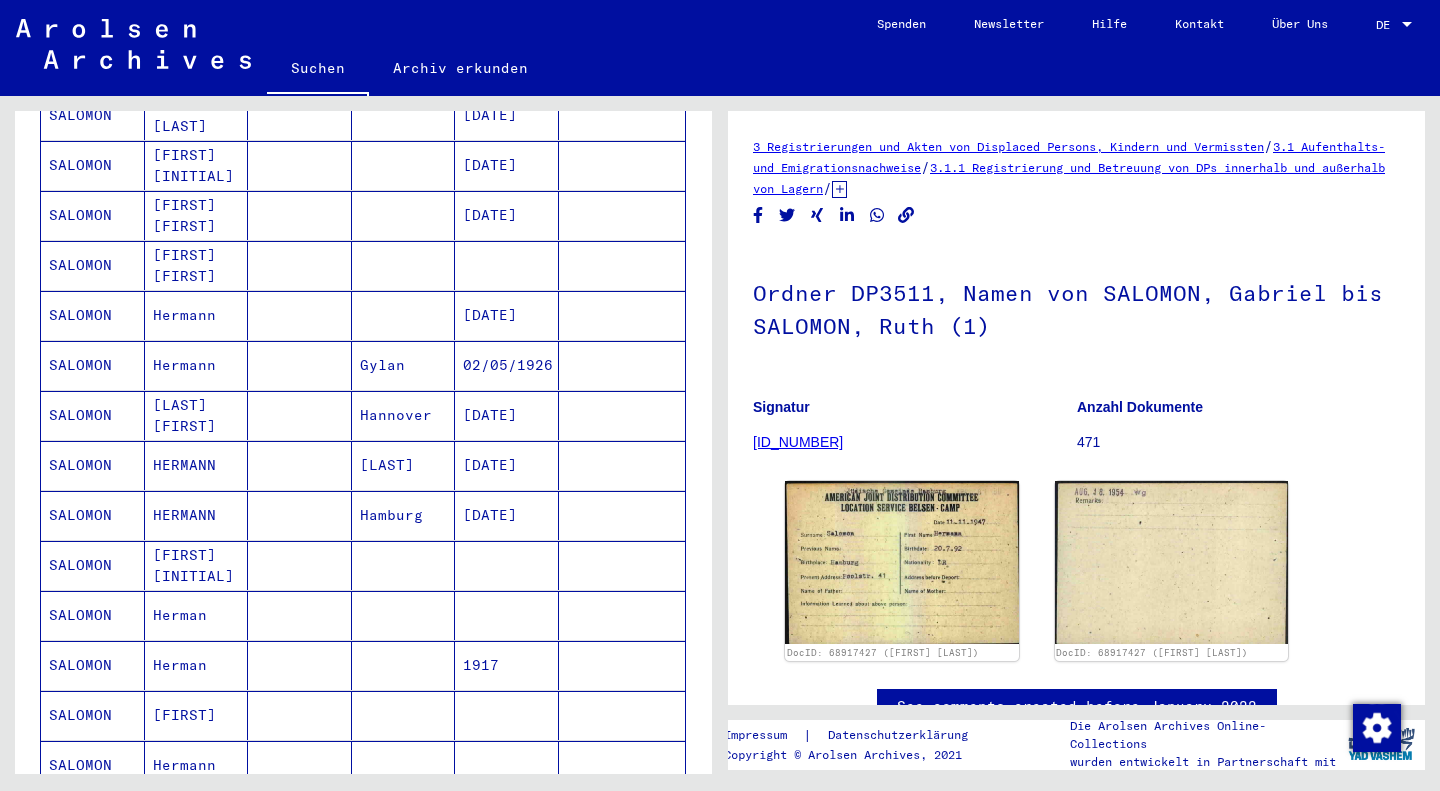 click on "[DATE]" at bounding box center [507, 565] 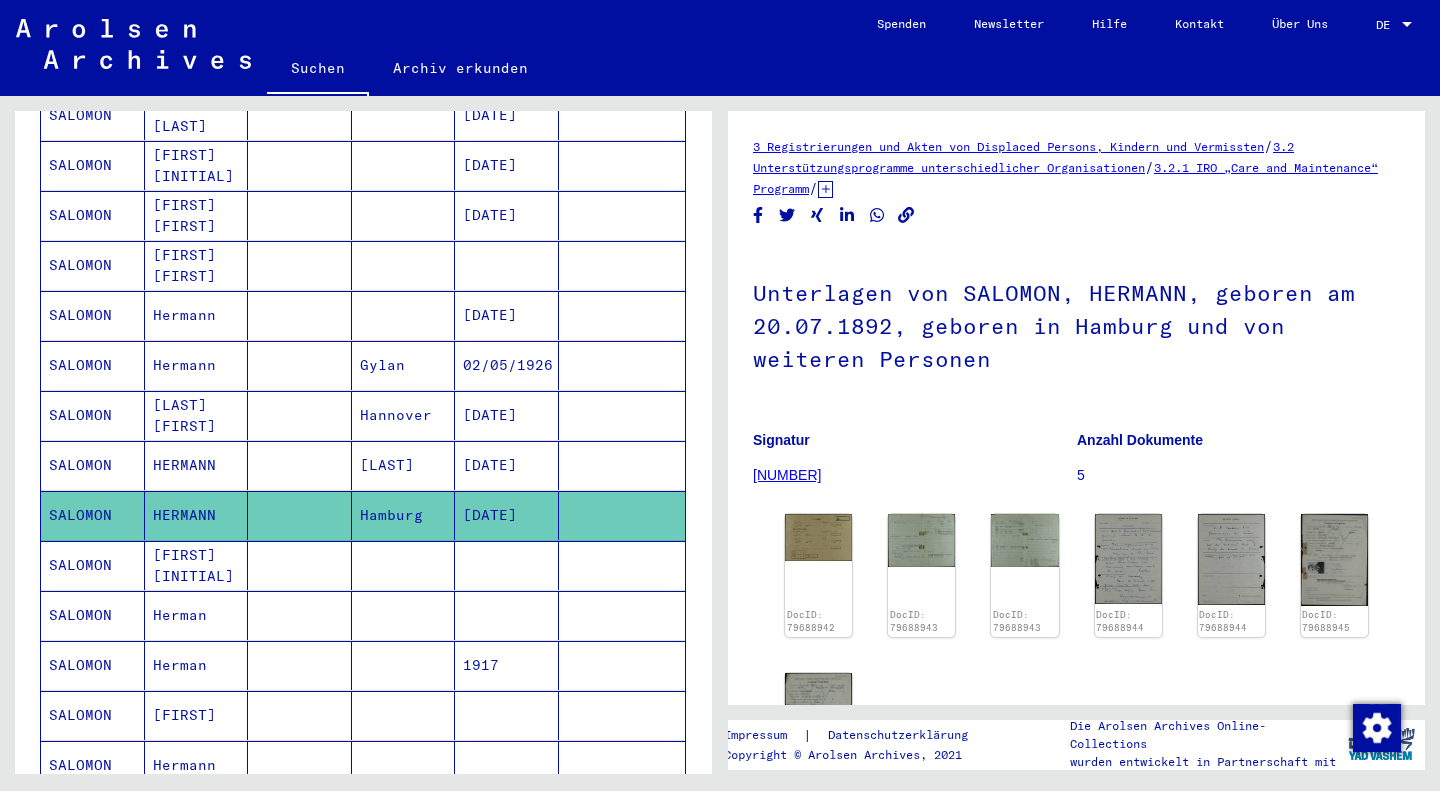 scroll, scrollTop: 0, scrollLeft: 0, axis: both 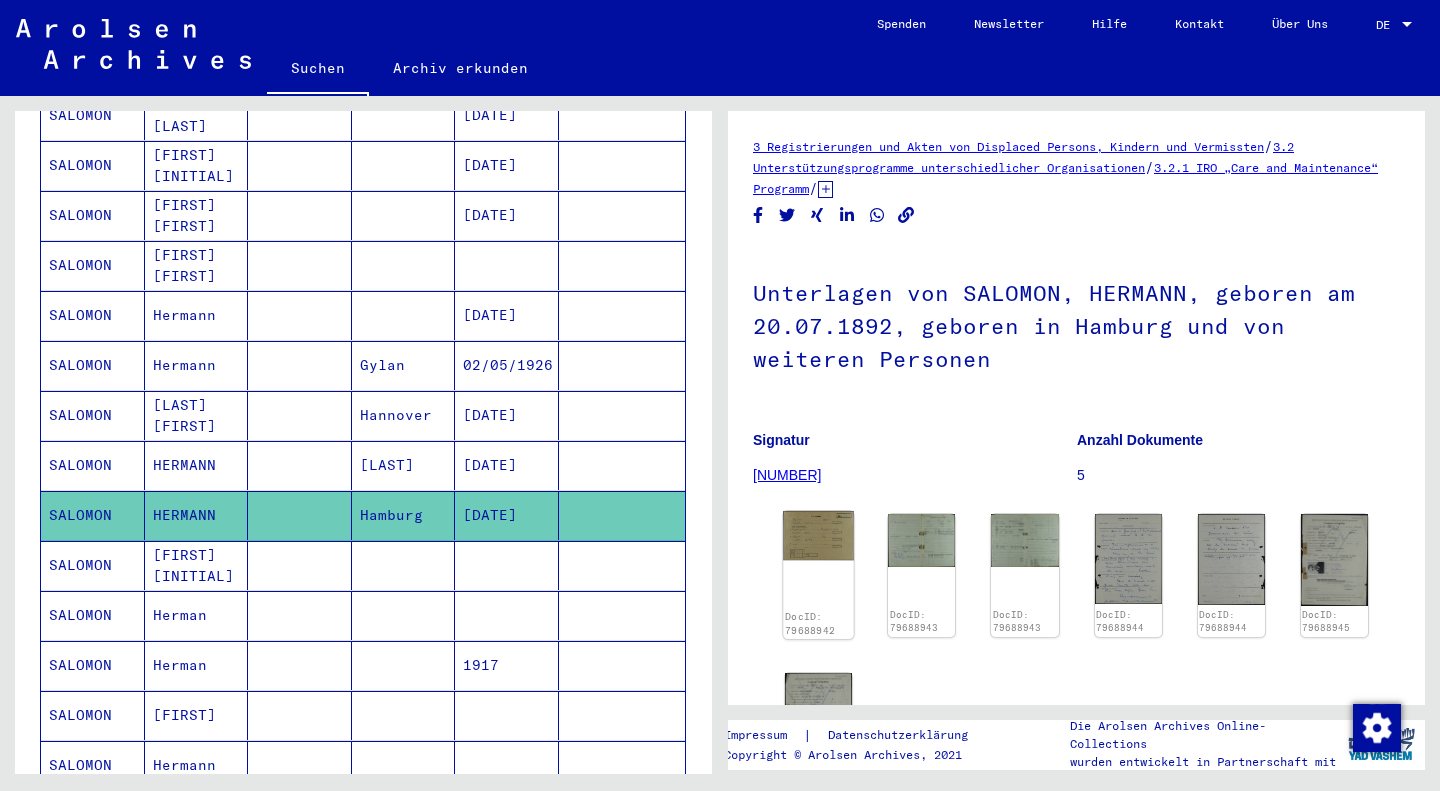 click 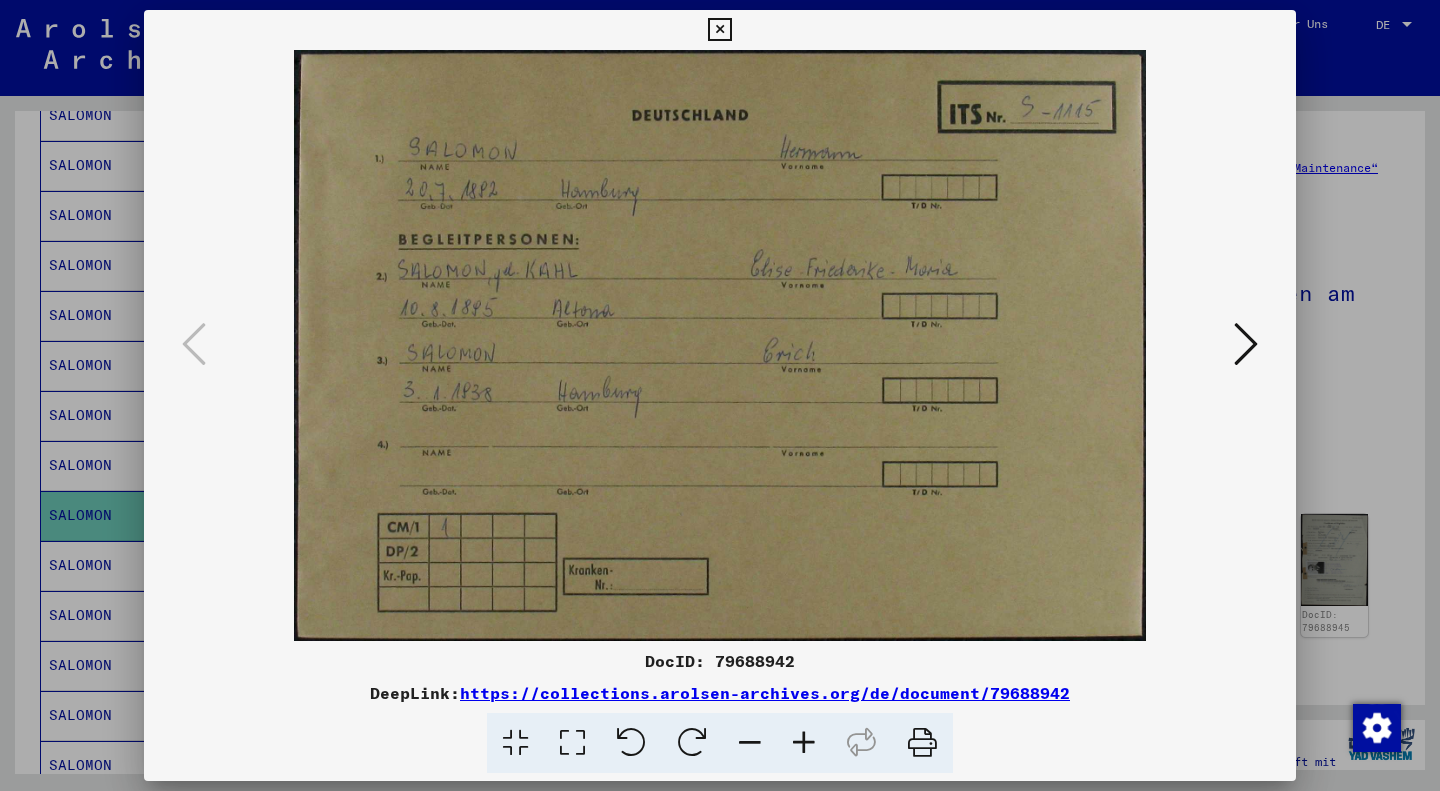 type 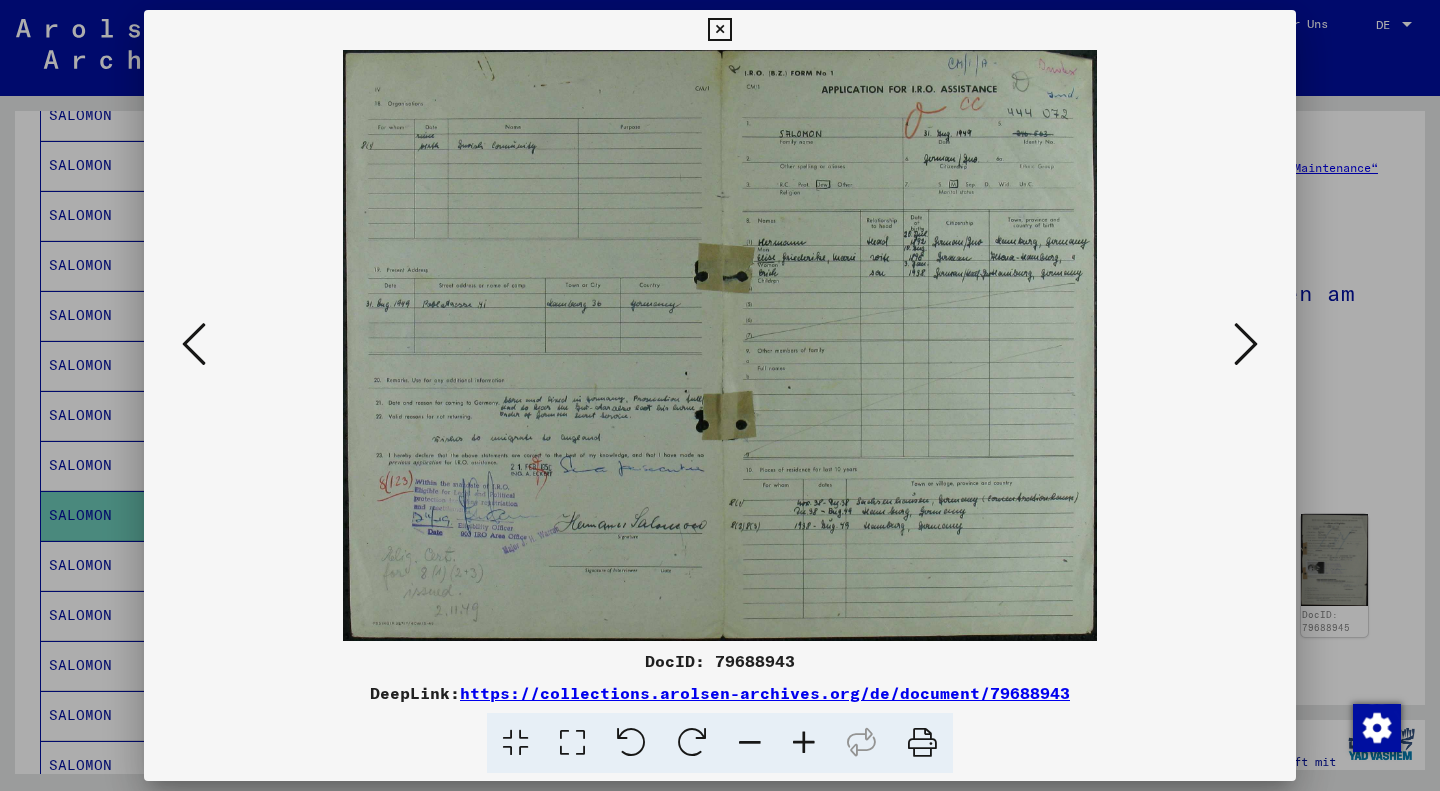 click at bounding box center [1246, 344] 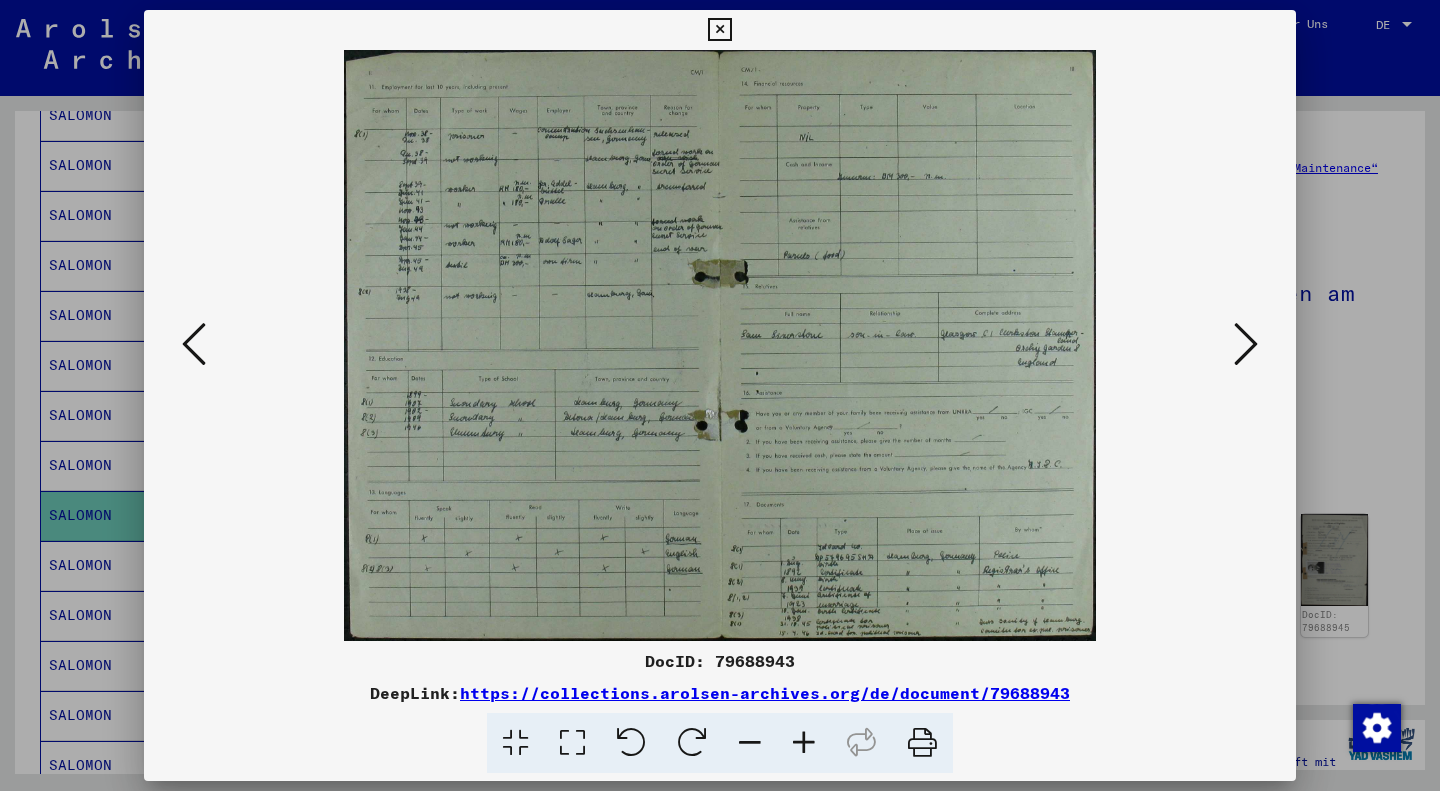 click at bounding box center (1246, 344) 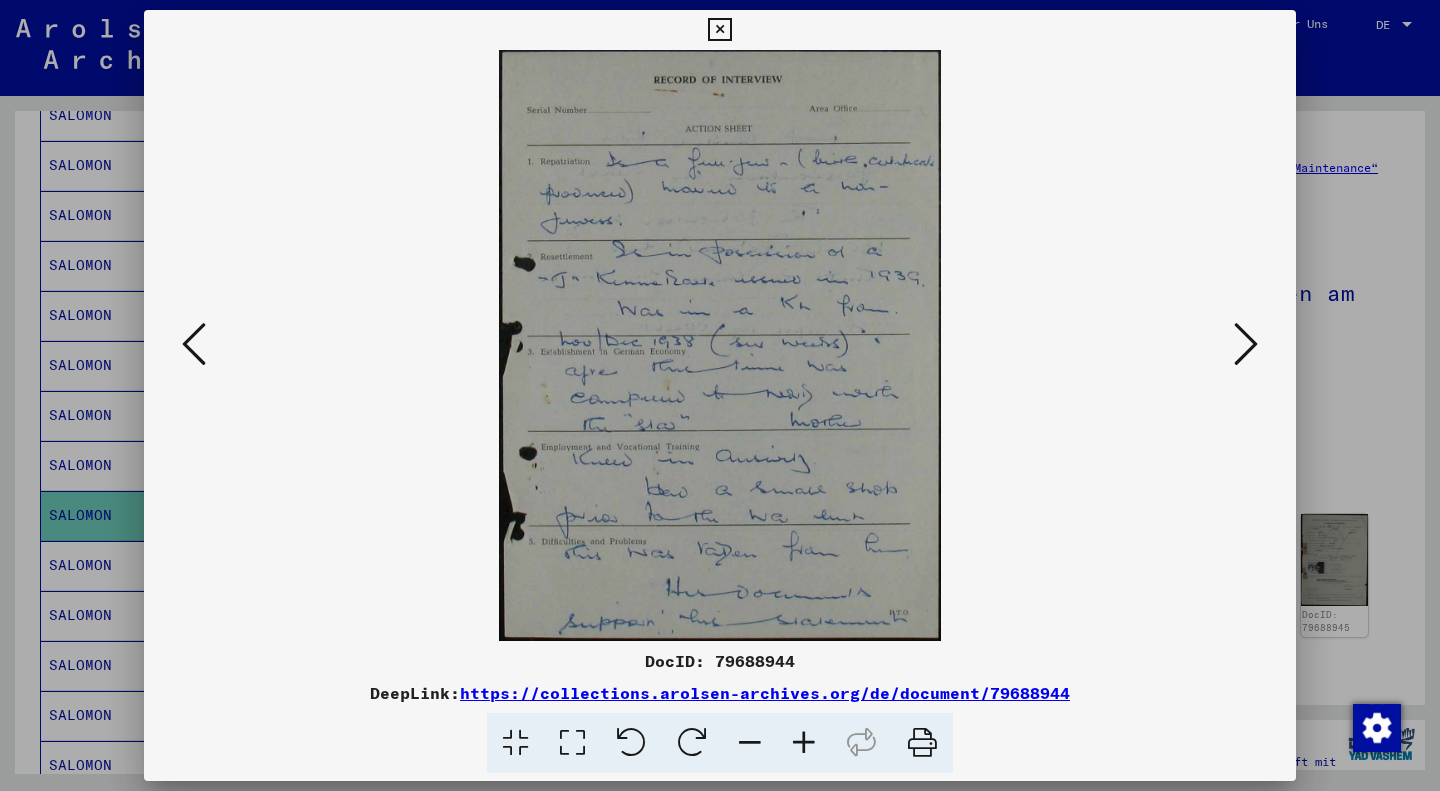 click at bounding box center (1246, 344) 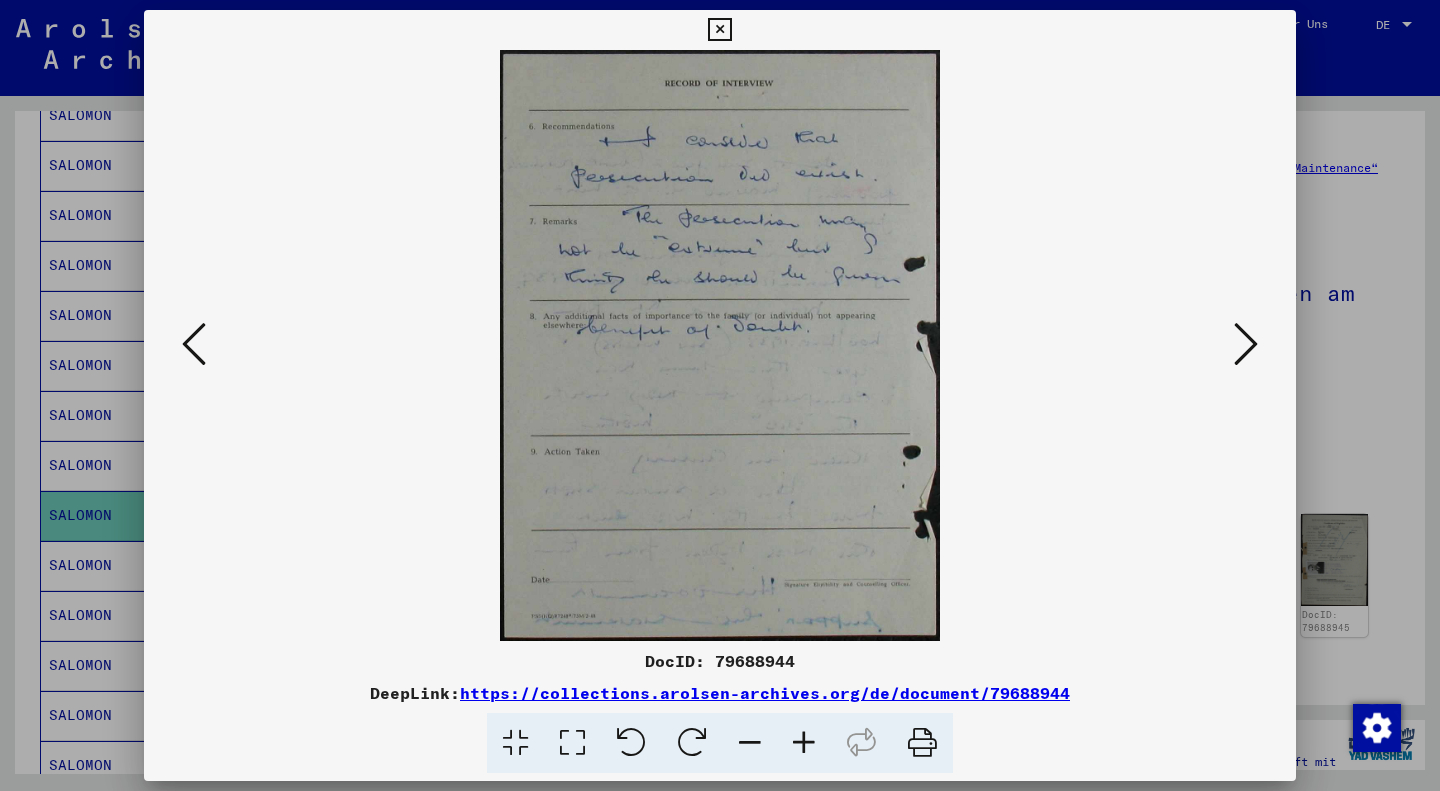 click at bounding box center (1246, 344) 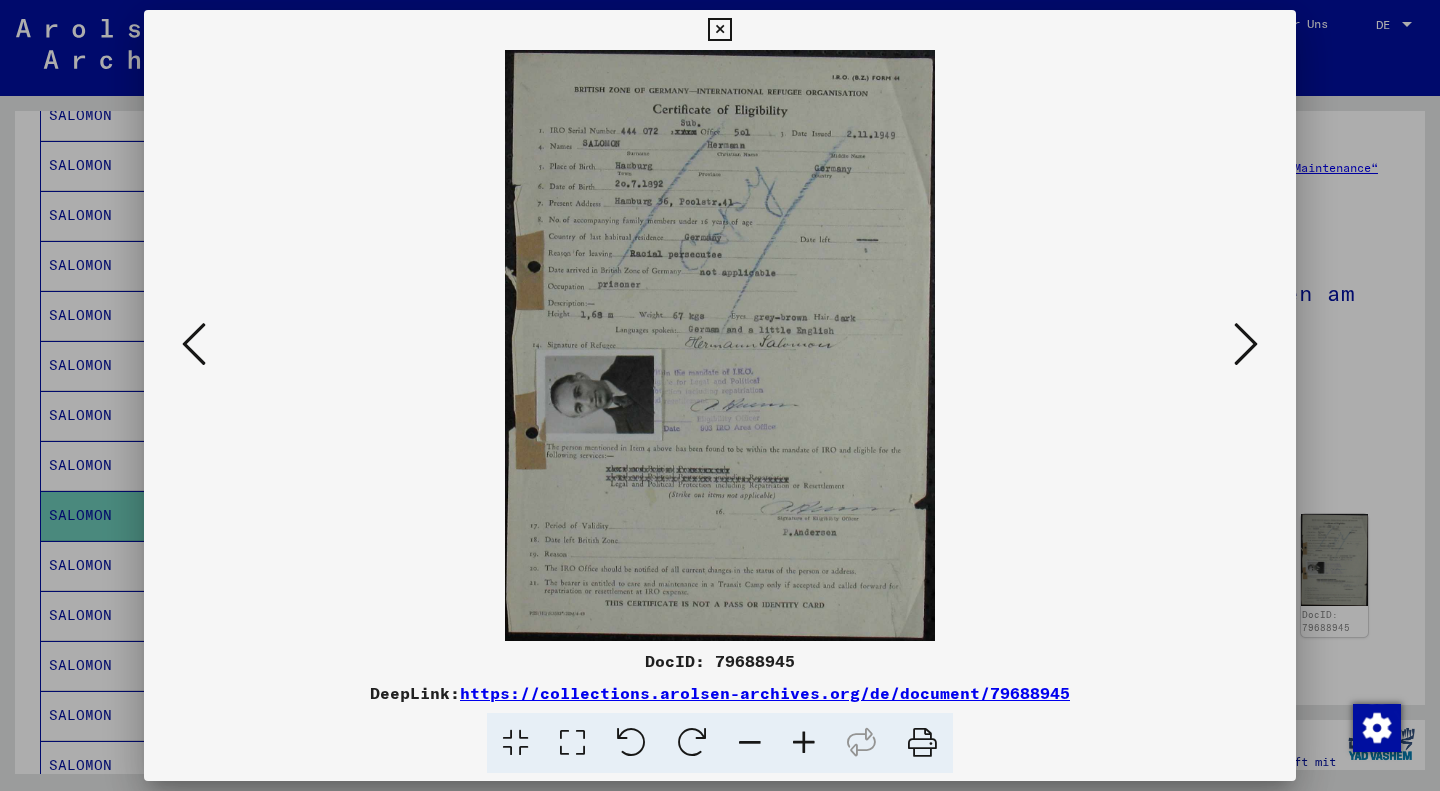 click at bounding box center (1246, 344) 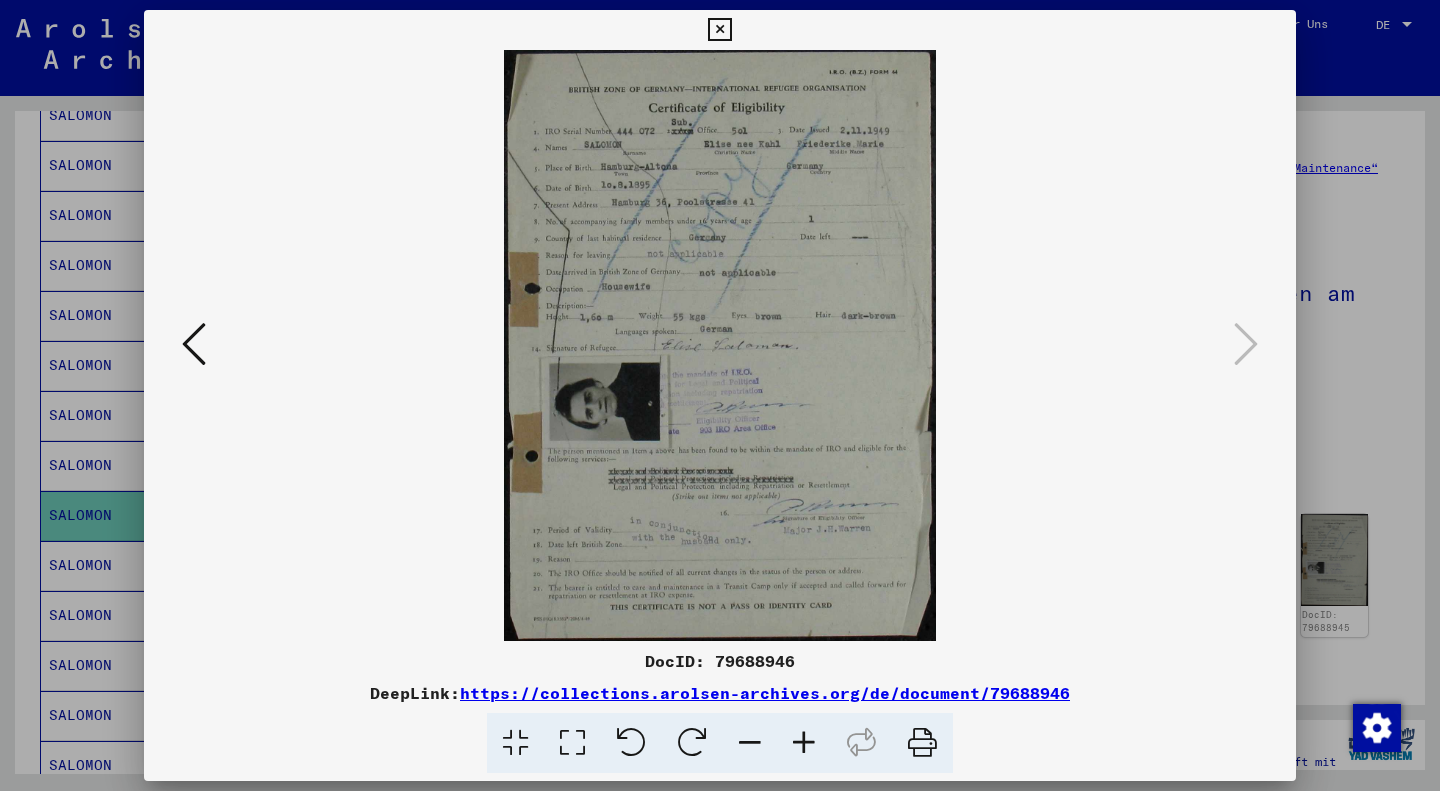 click at bounding box center [719, 30] 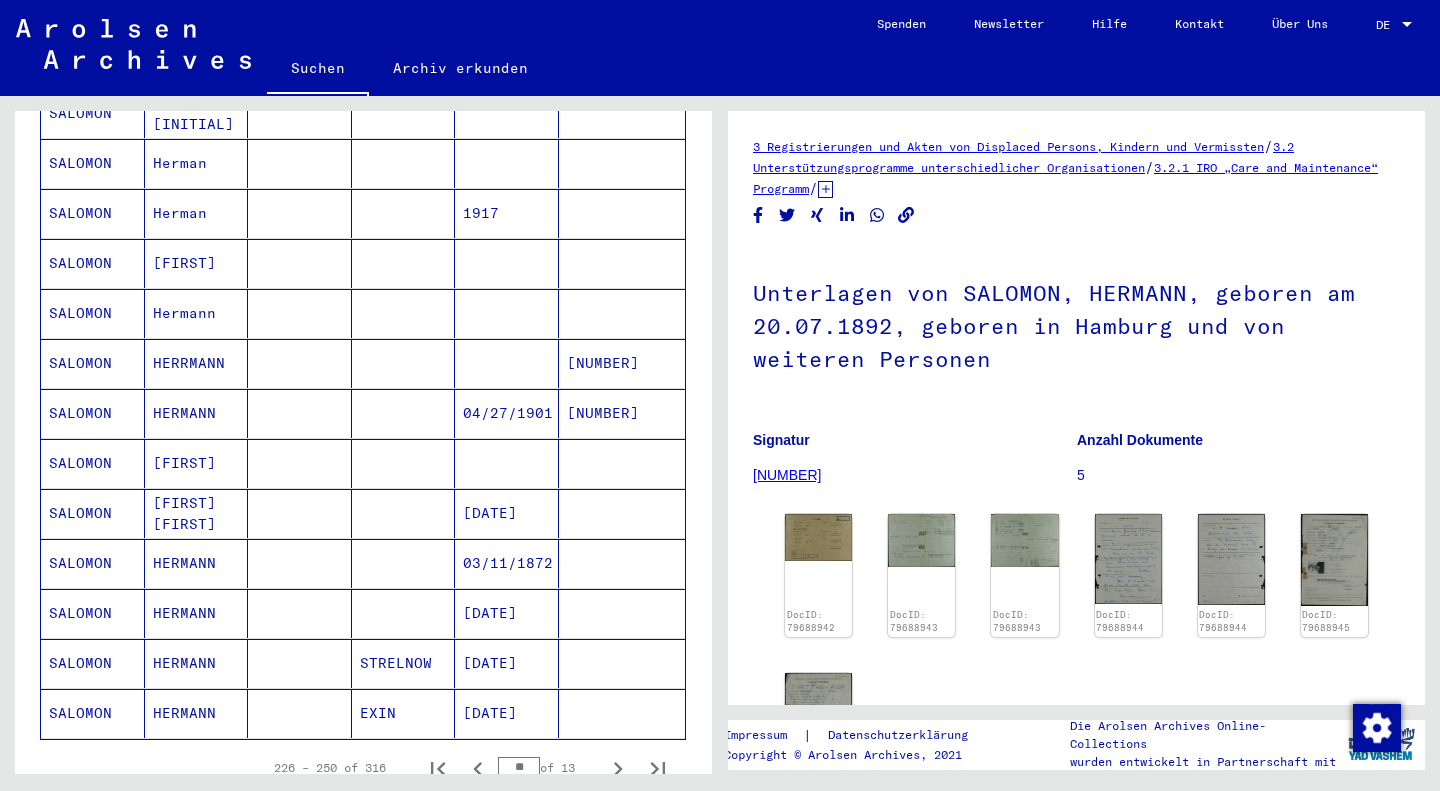 scroll, scrollTop: 991, scrollLeft: 0, axis: vertical 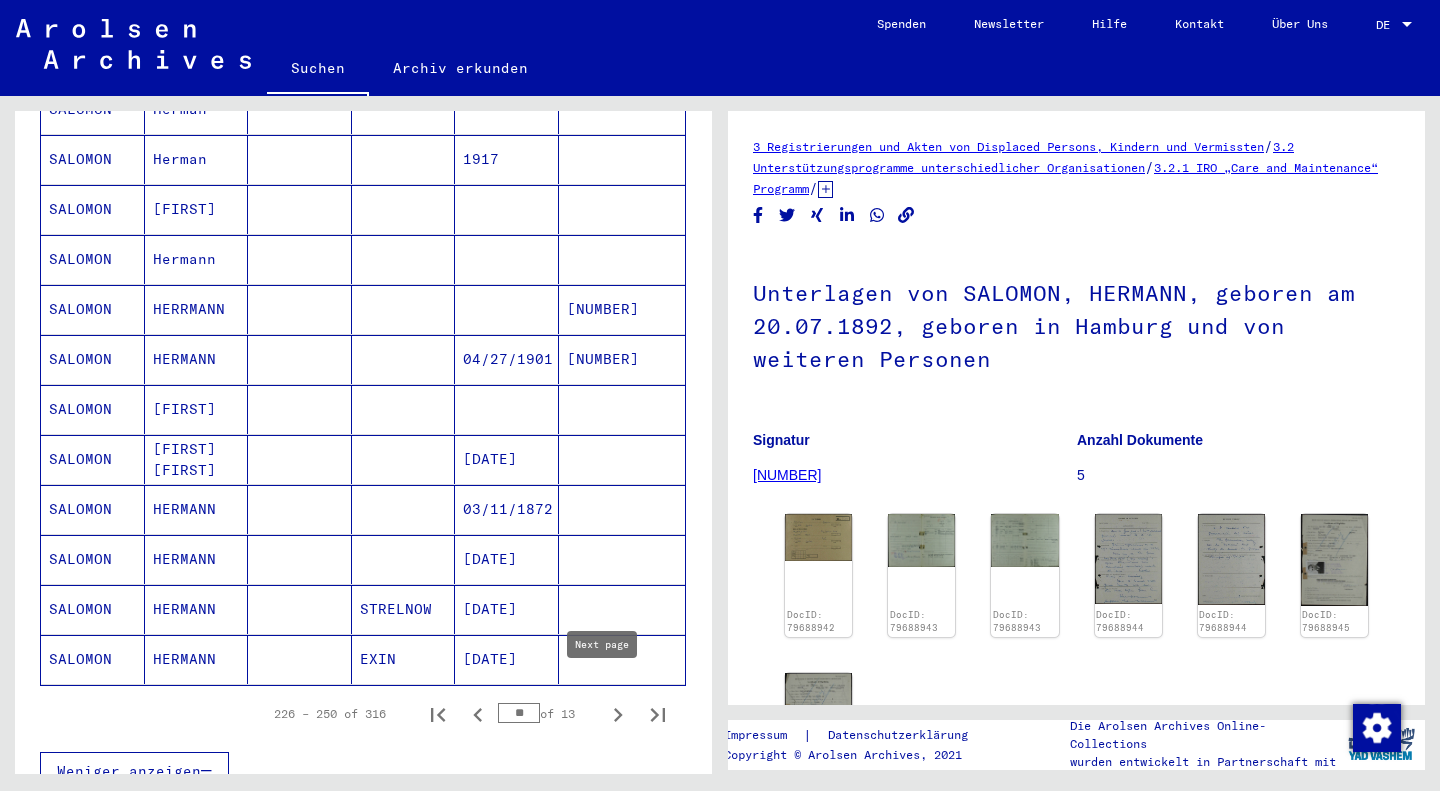 click 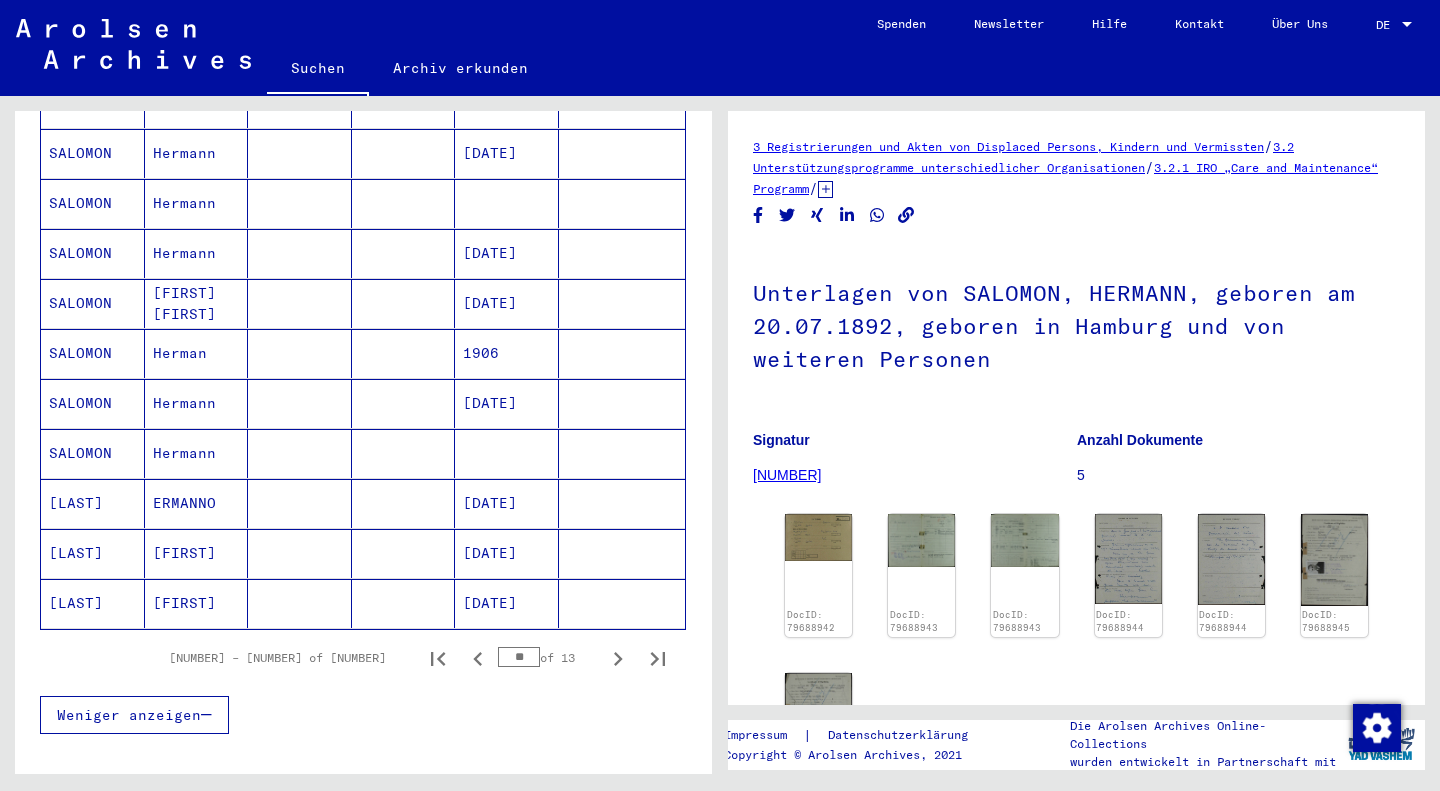 scroll, scrollTop: 1051, scrollLeft: 0, axis: vertical 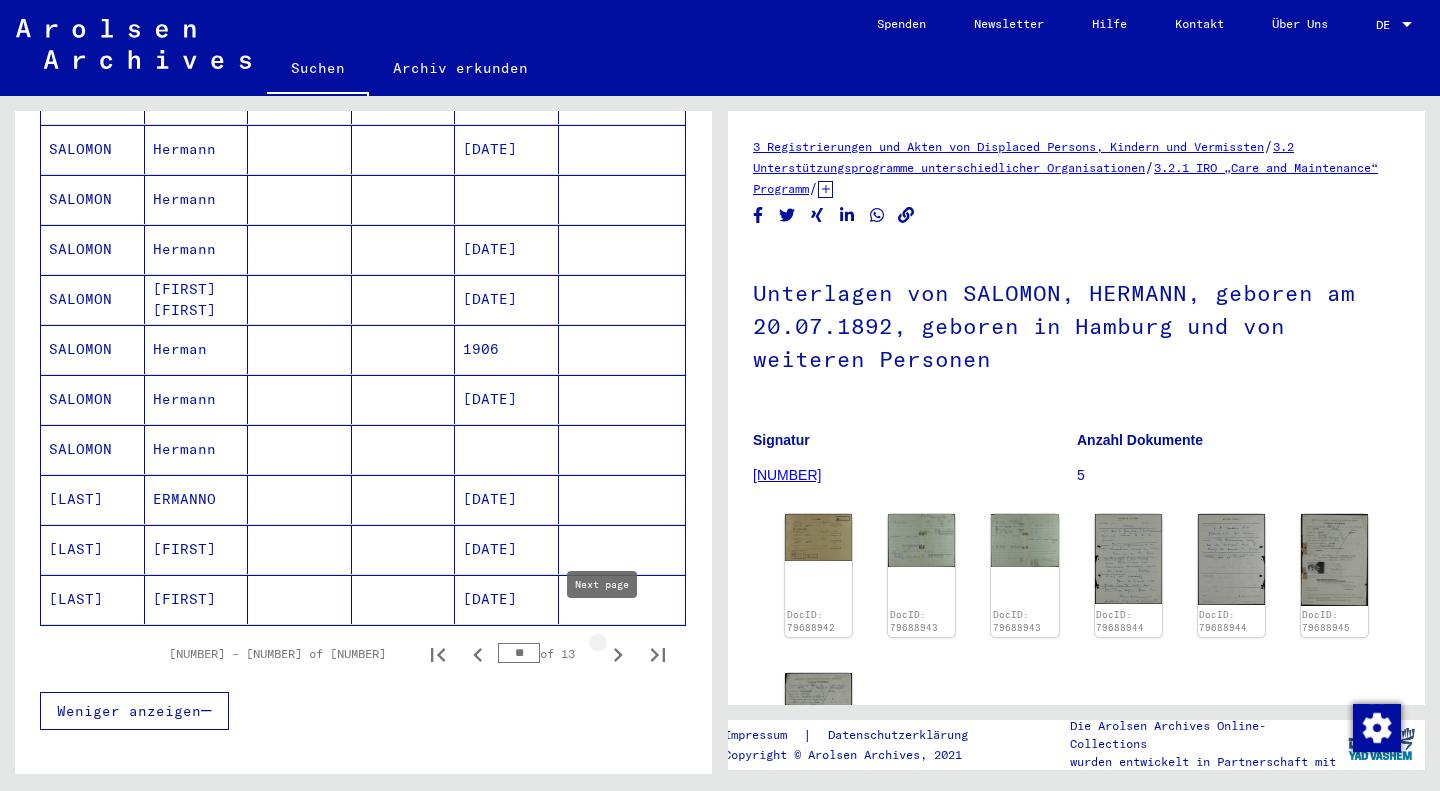 click 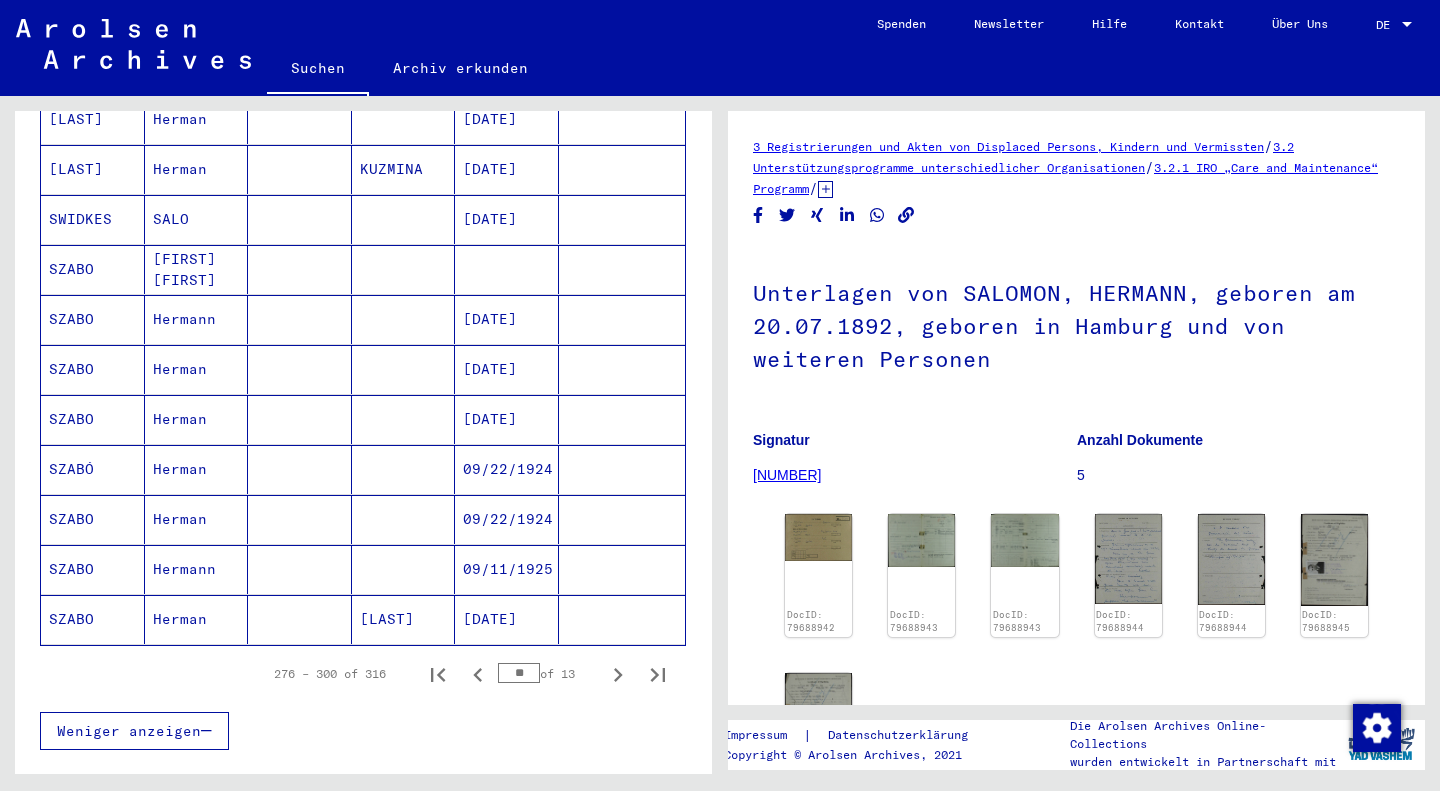 scroll, scrollTop: 1044, scrollLeft: 0, axis: vertical 